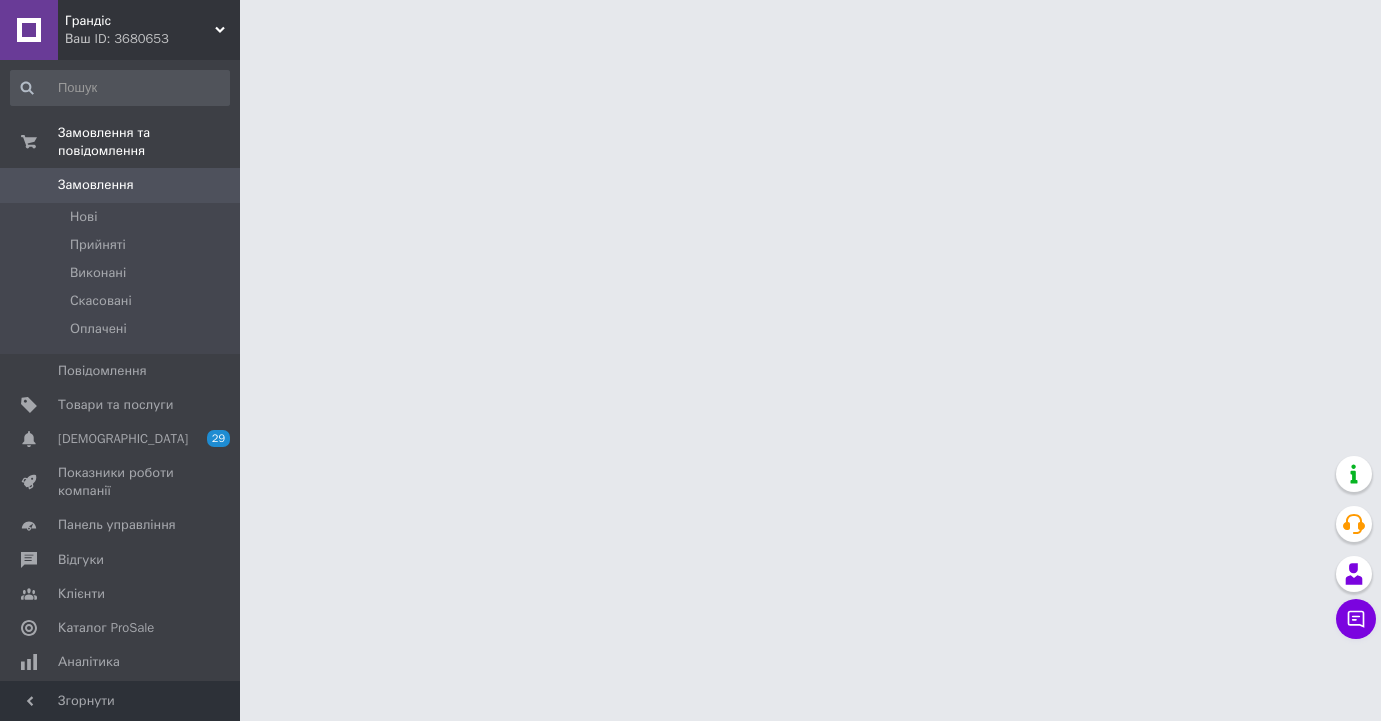 scroll, scrollTop: 0, scrollLeft: 0, axis: both 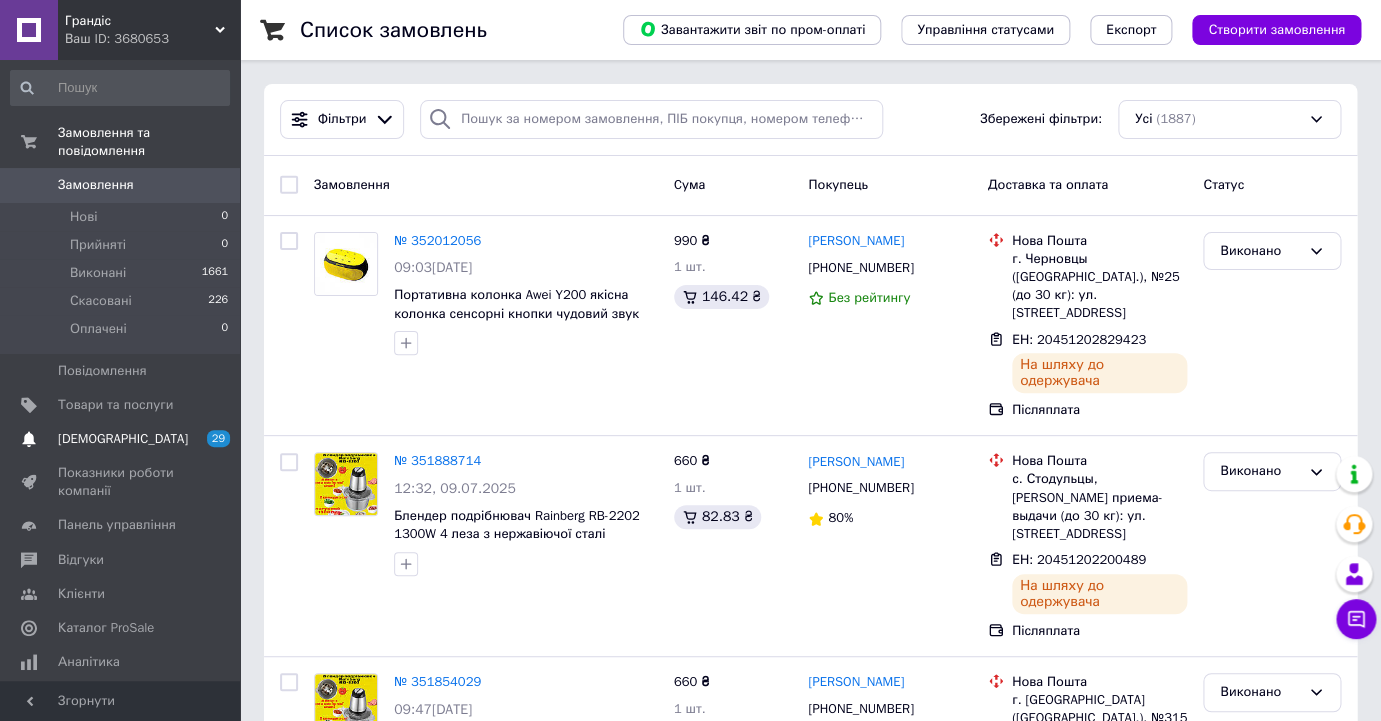 click on "[DEMOGRAPHIC_DATA]" at bounding box center [121, 439] 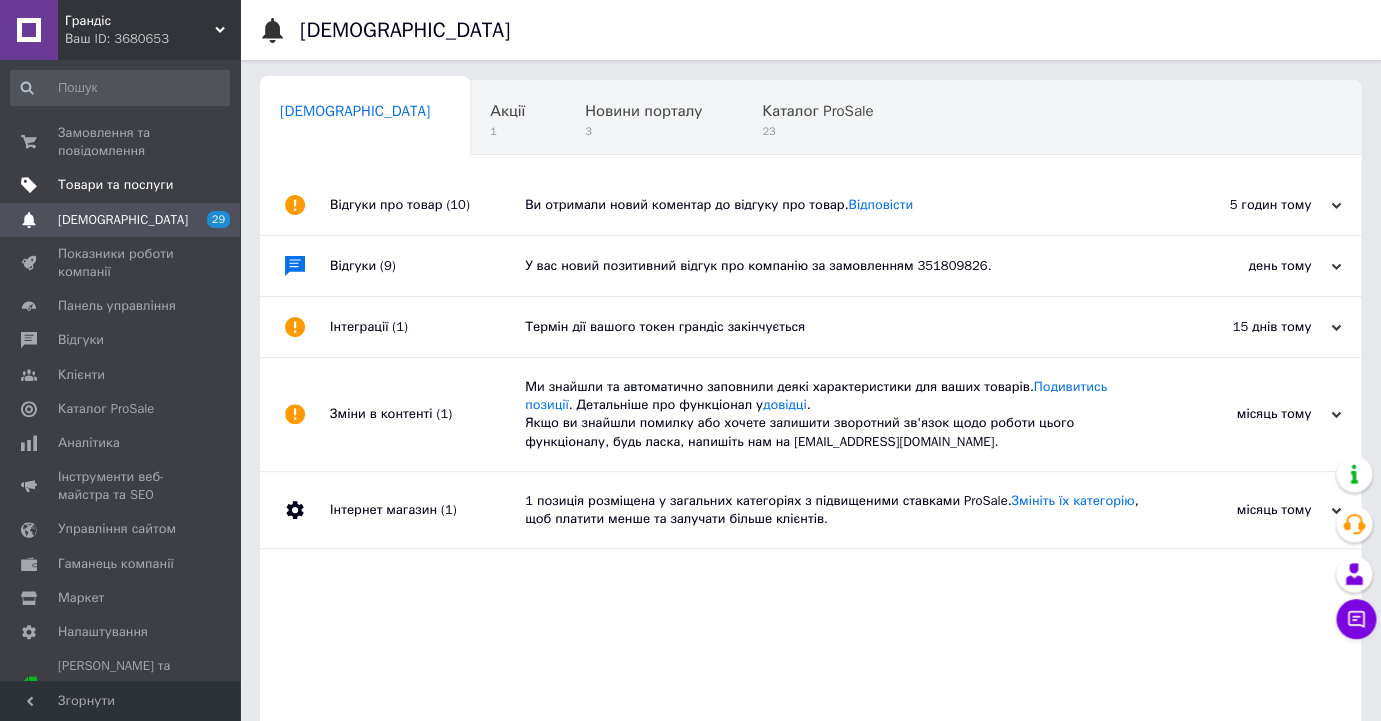 click on "Товари та послуги" at bounding box center (115, 185) 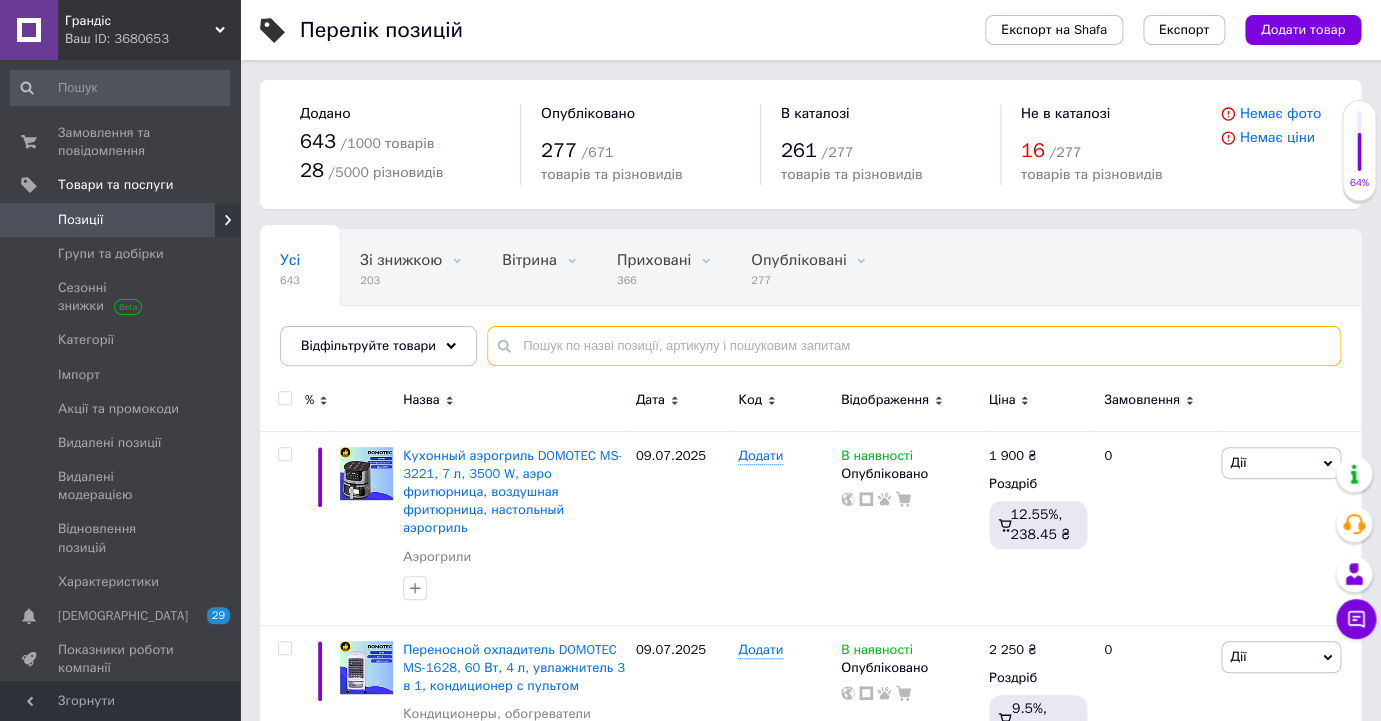click at bounding box center [914, 346] 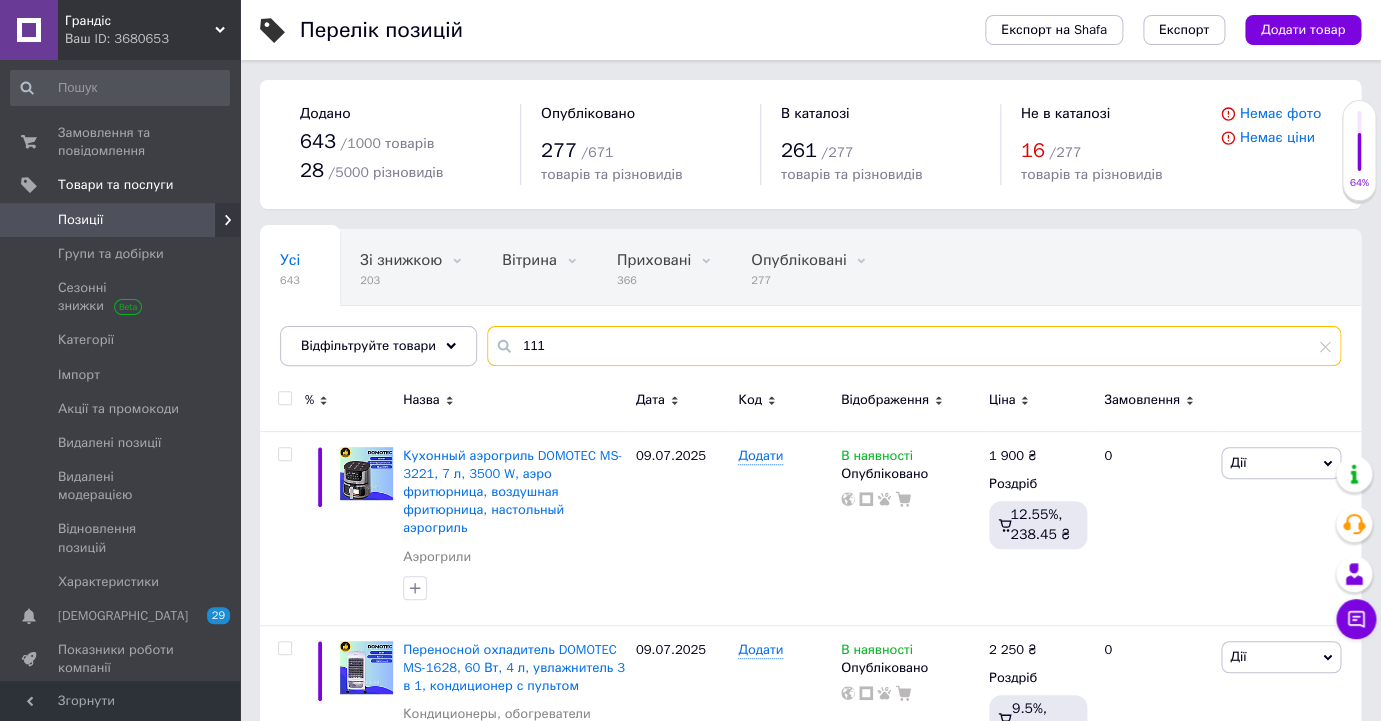 type on "111" 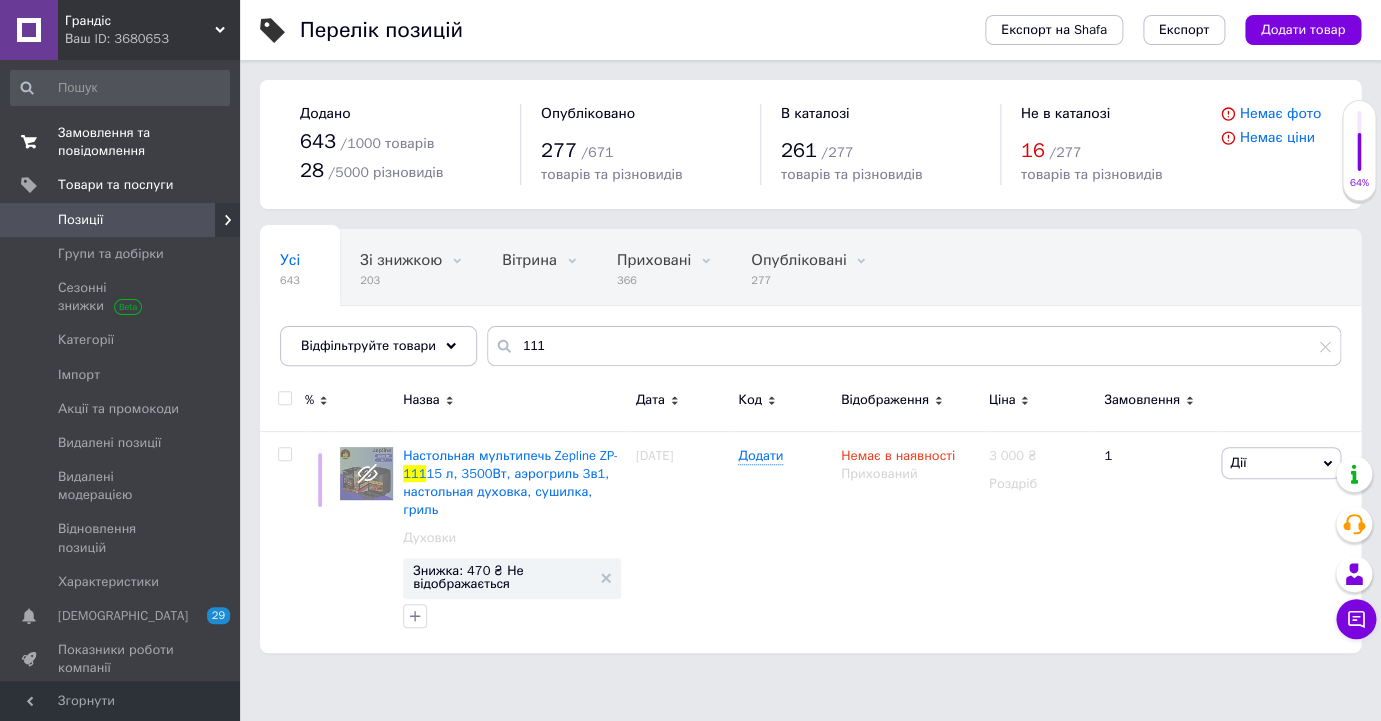 click on "Замовлення та повідомлення" at bounding box center [121, 142] 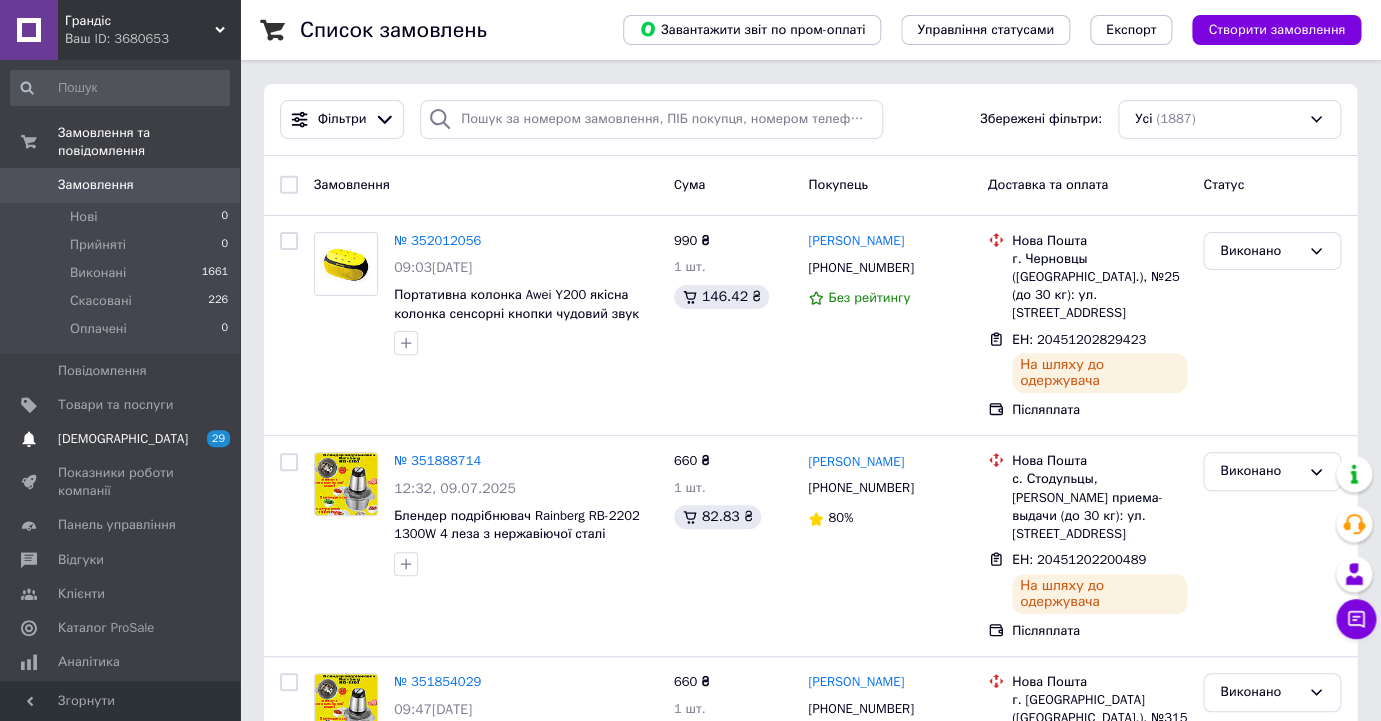 click on "[DEMOGRAPHIC_DATA]" at bounding box center (121, 439) 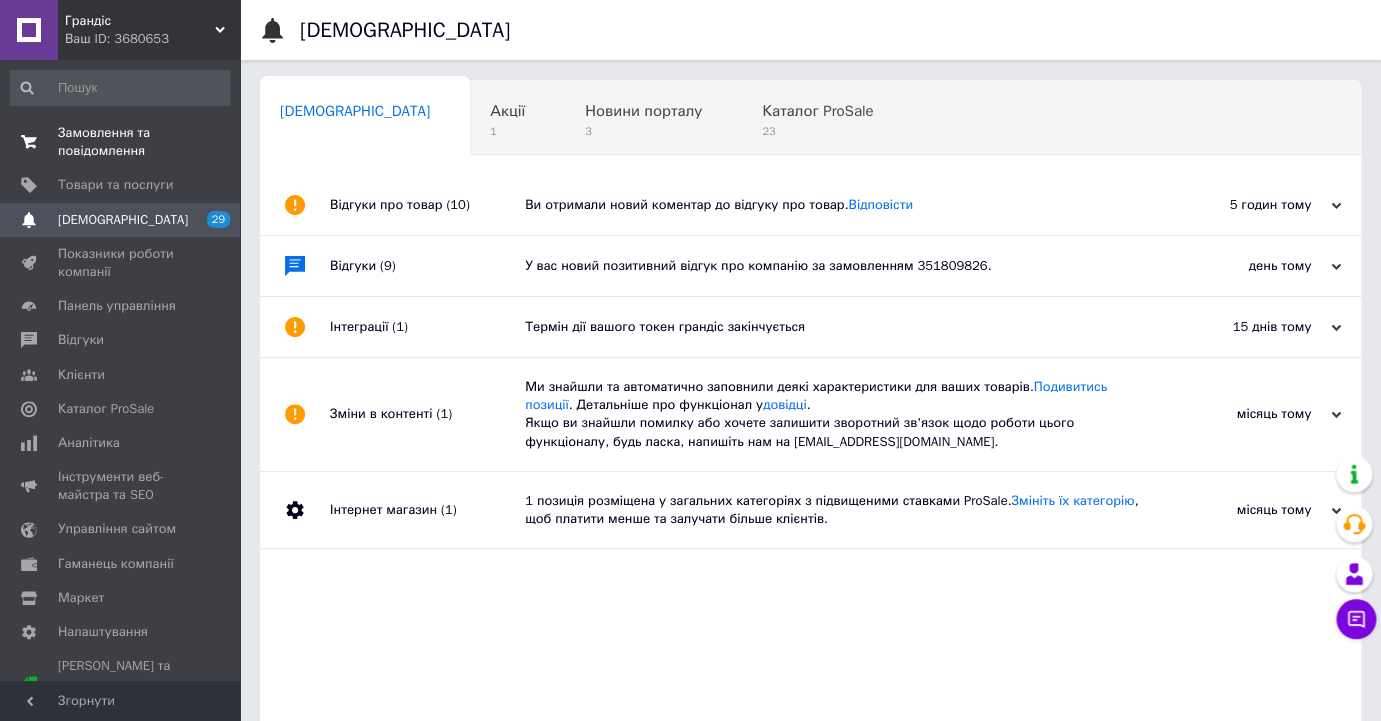 click on "Замовлення та повідомлення" at bounding box center (121, 142) 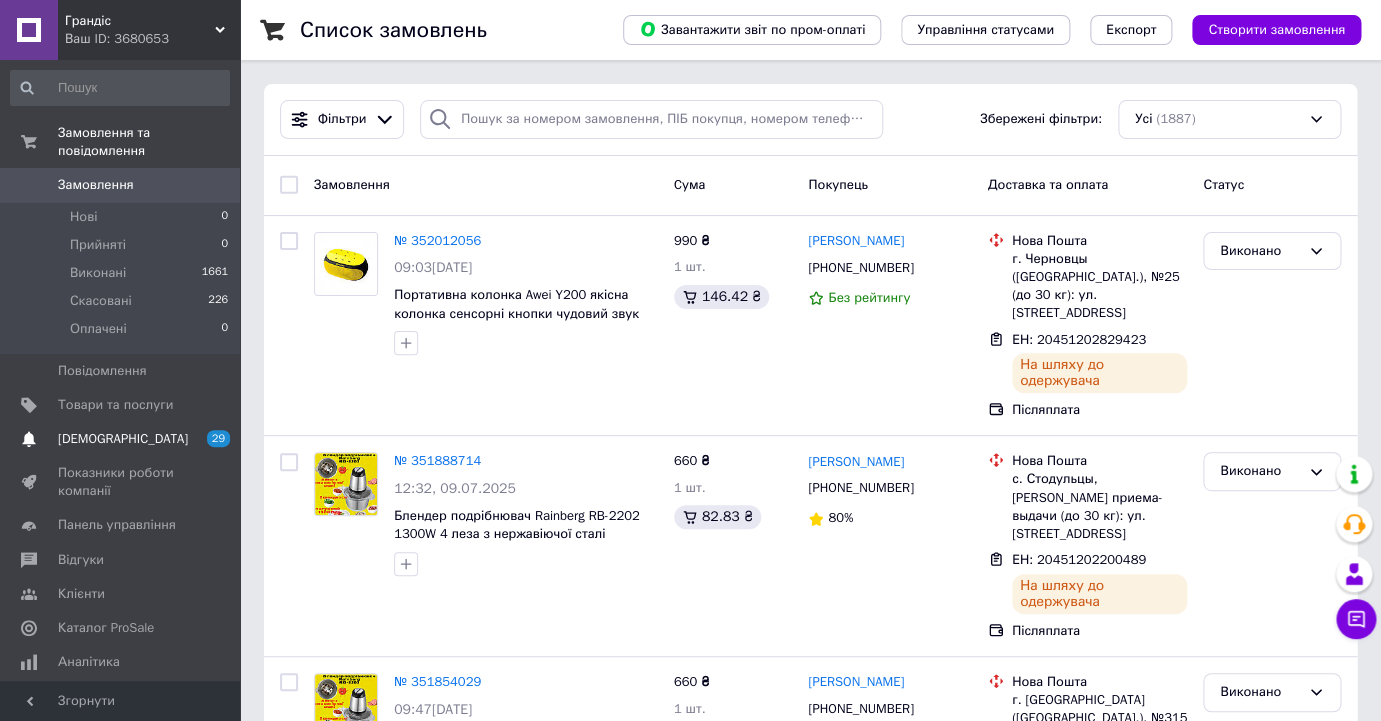 click on "[DEMOGRAPHIC_DATA]" at bounding box center [121, 439] 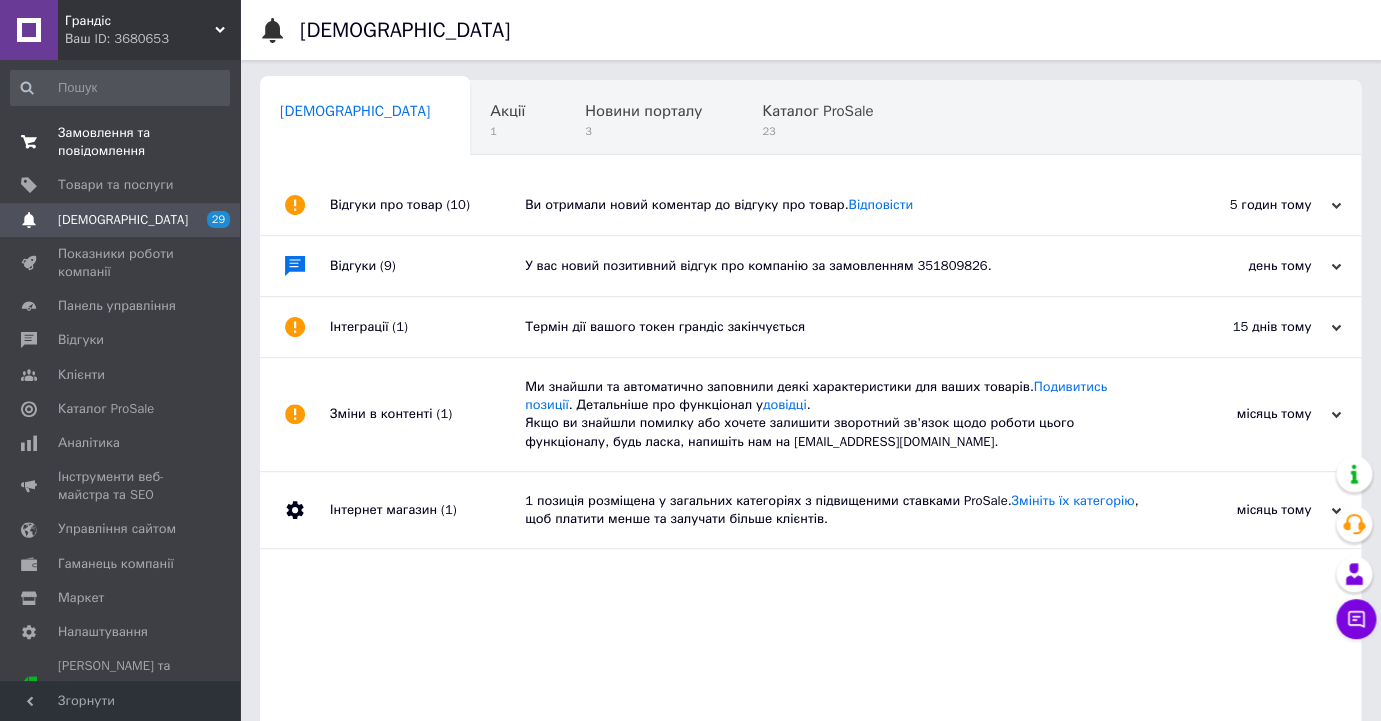 click on "Замовлення та повідомлення" at bounding box center (121, 142) 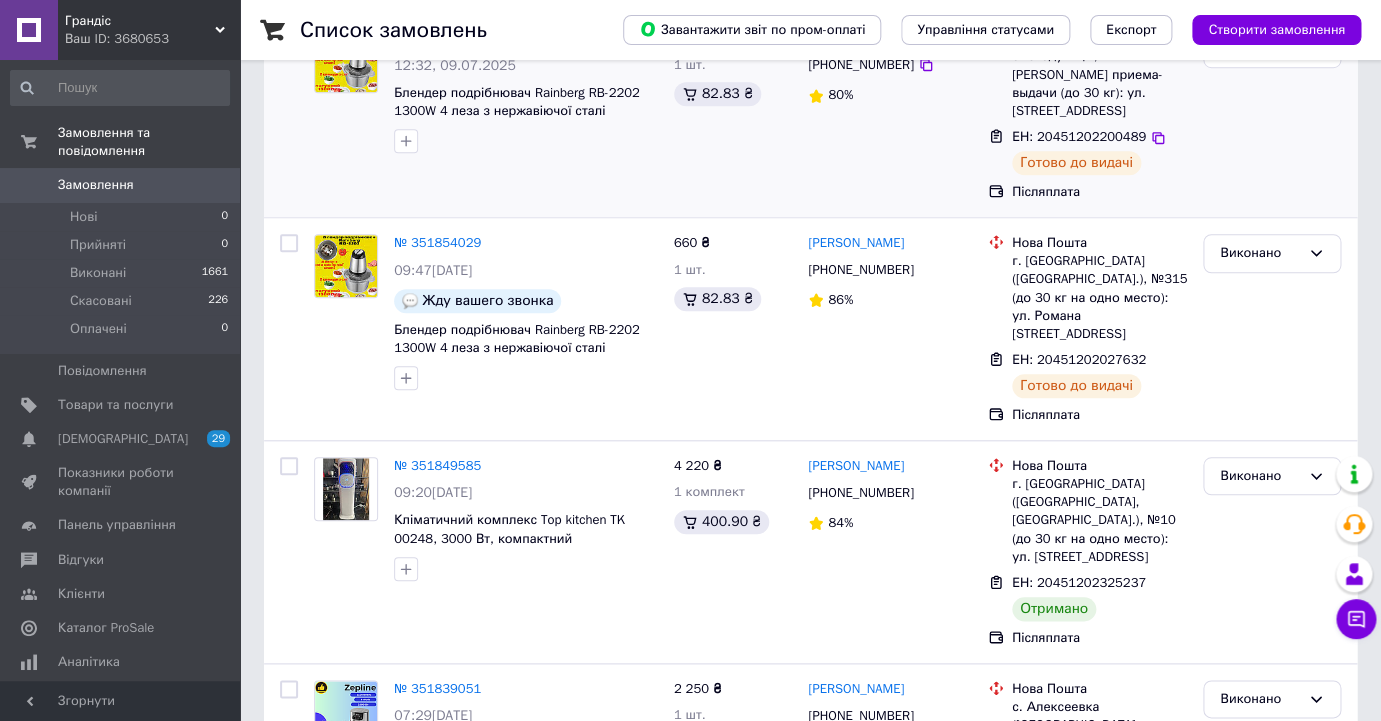 scroll, scrollTop: 452, scrollLeft: 0, axis: vertical 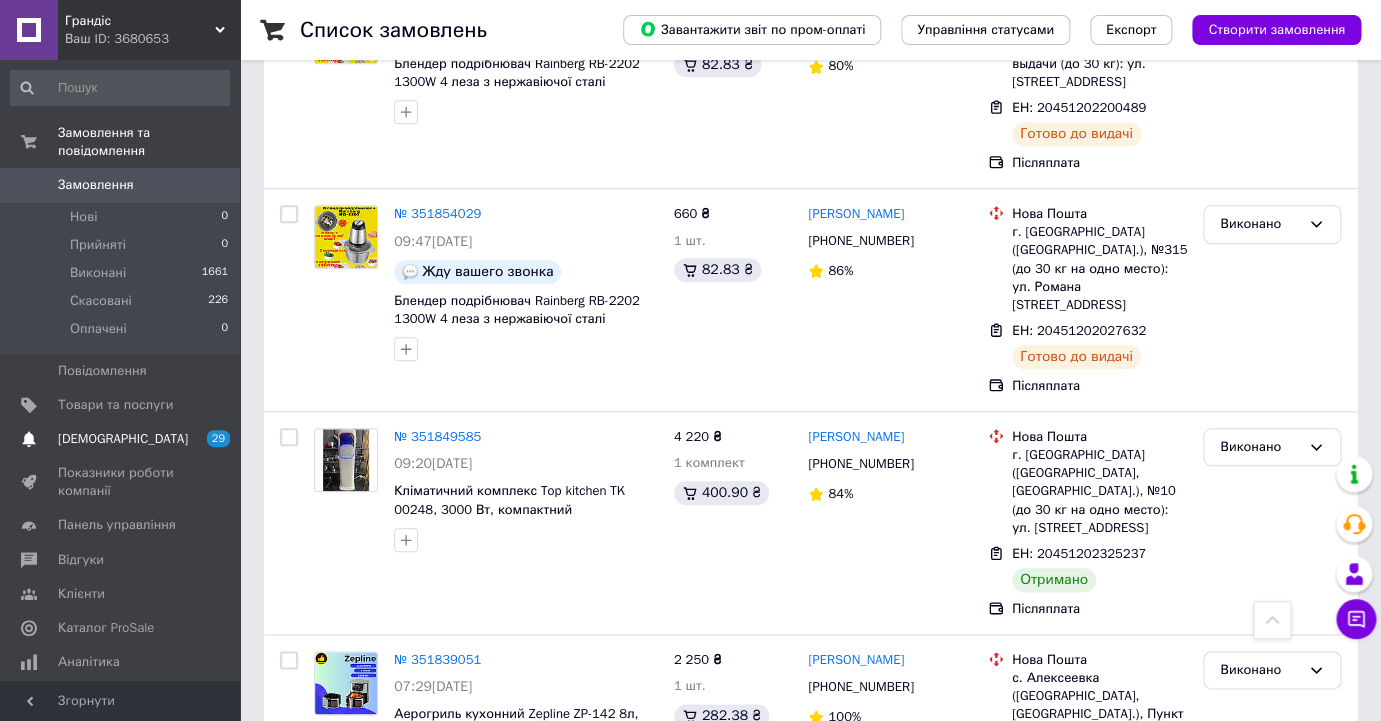 click on "[DEMOGRAPHIC_DATA]" at bounding box center (121, 439) 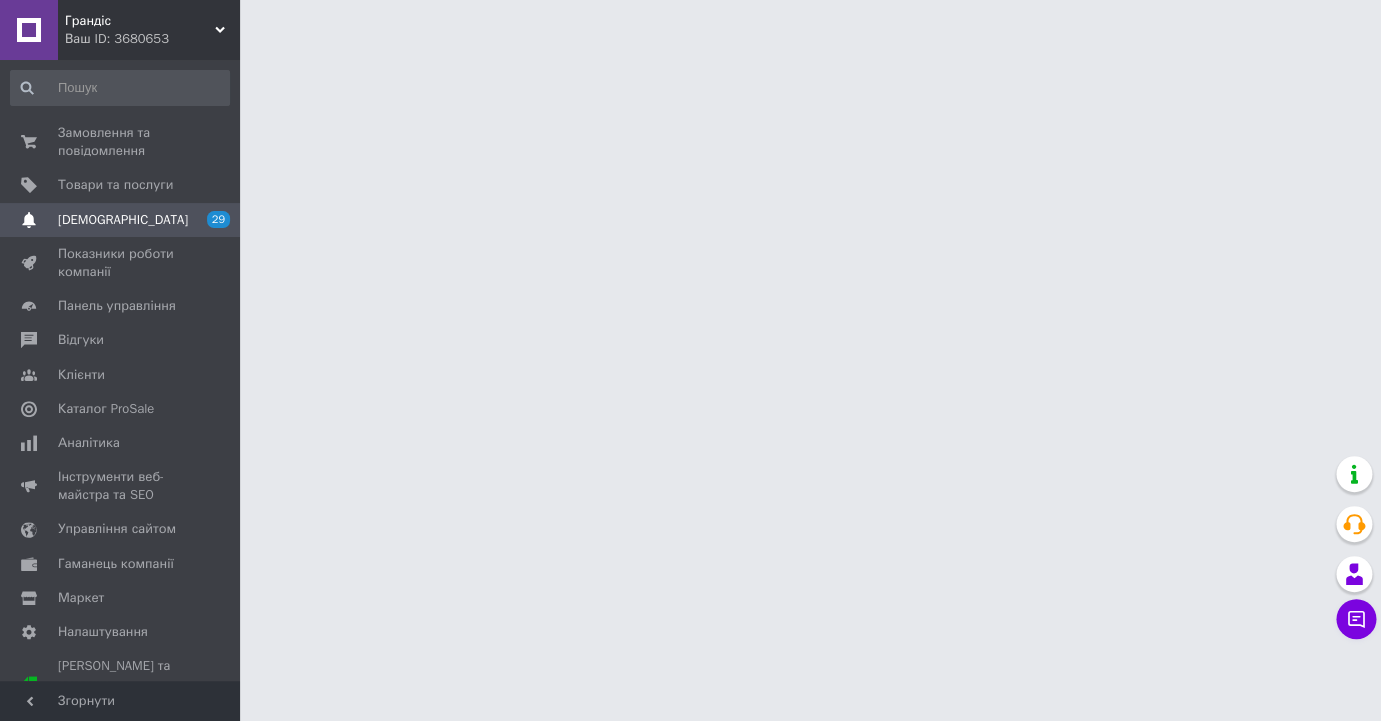 scroll, scrollTop: 0, scrollLeft: 0, axis: both 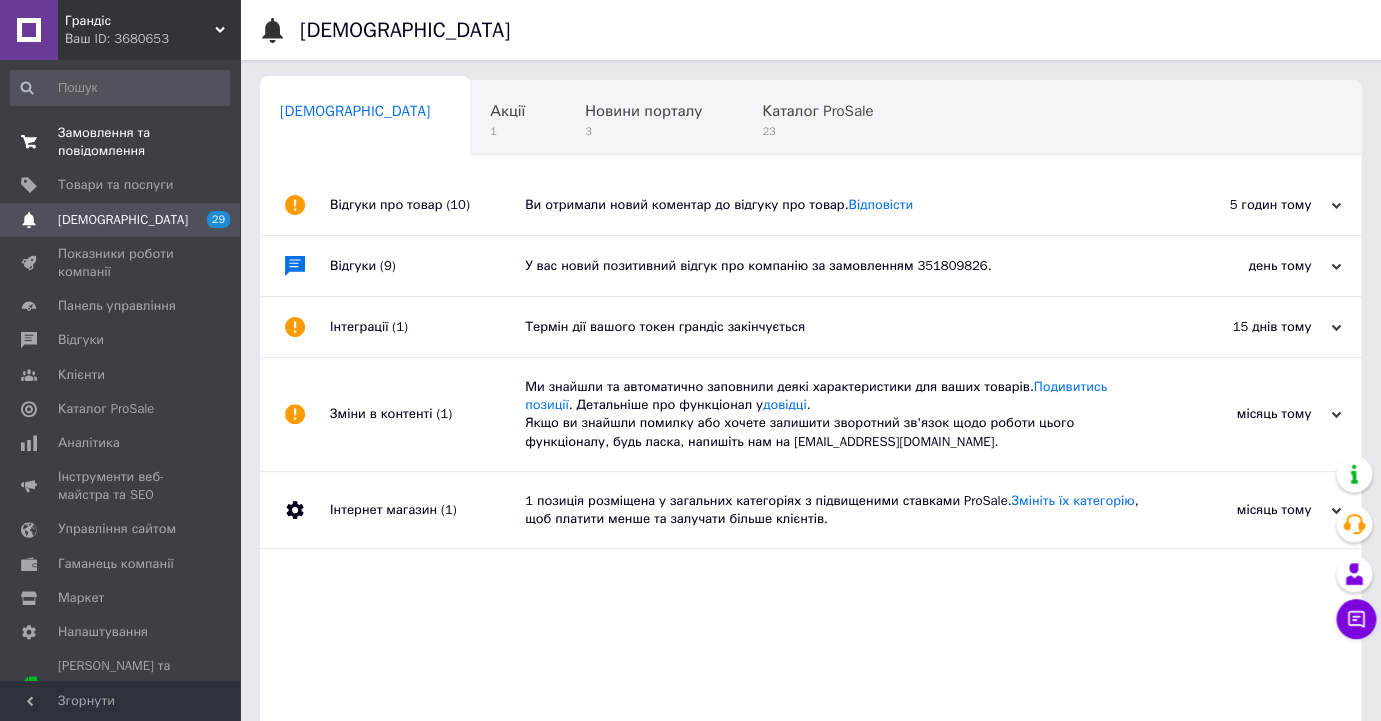 click on "Замовлення та повідомлення" at bounding box center (121, 142) 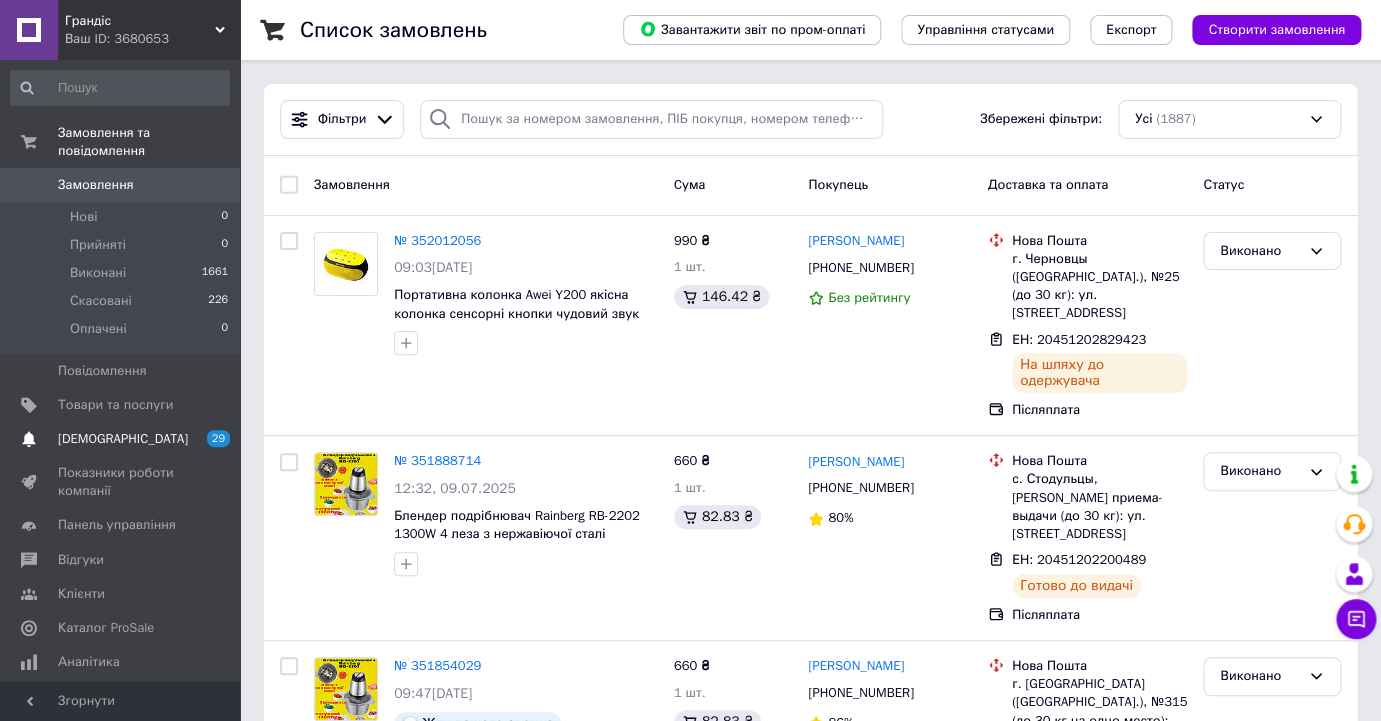 click on "Сповіщення 29 0" at bounding box center [120, 439] 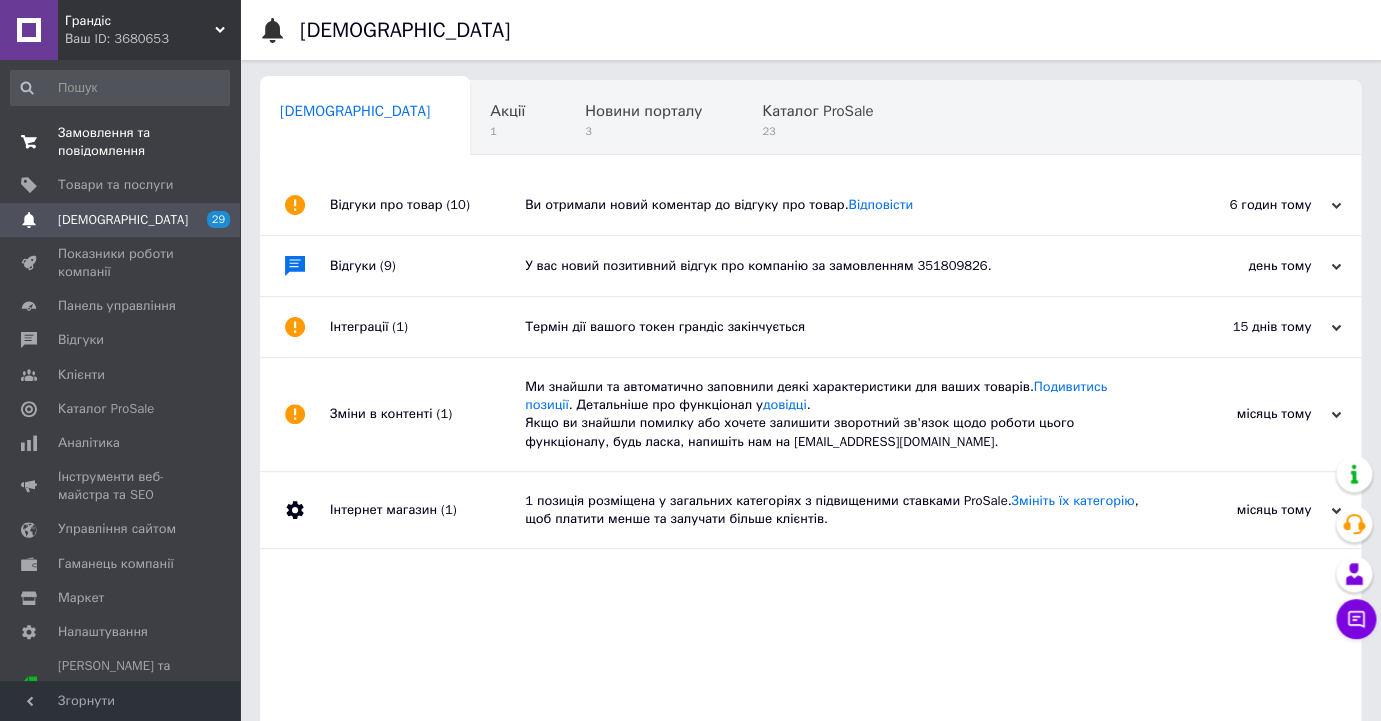 click on "Замовлення та повідомлення" at bounding box center [121, 142] 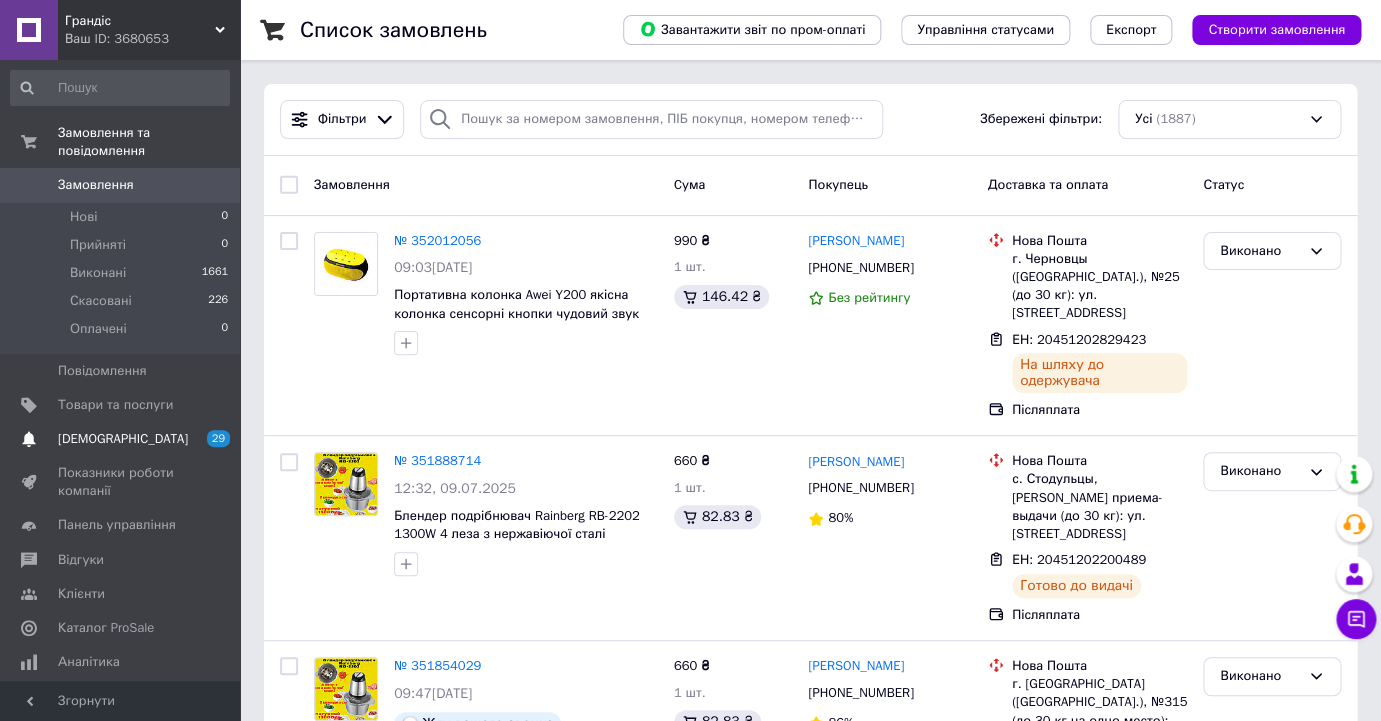 click on "[DEMOGRAPHIC_DATA]" at bounding box center (121, 439) 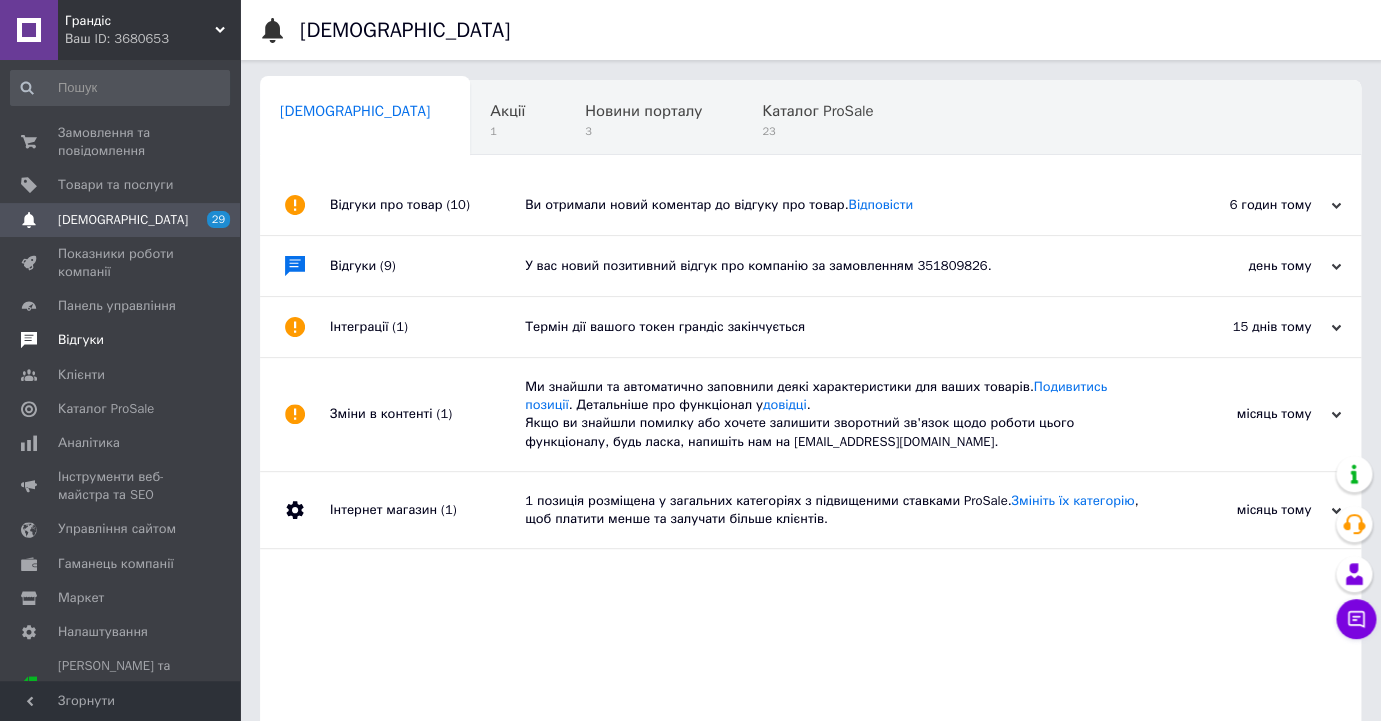 click on "Відгуки" at bounding box center (121, 340) 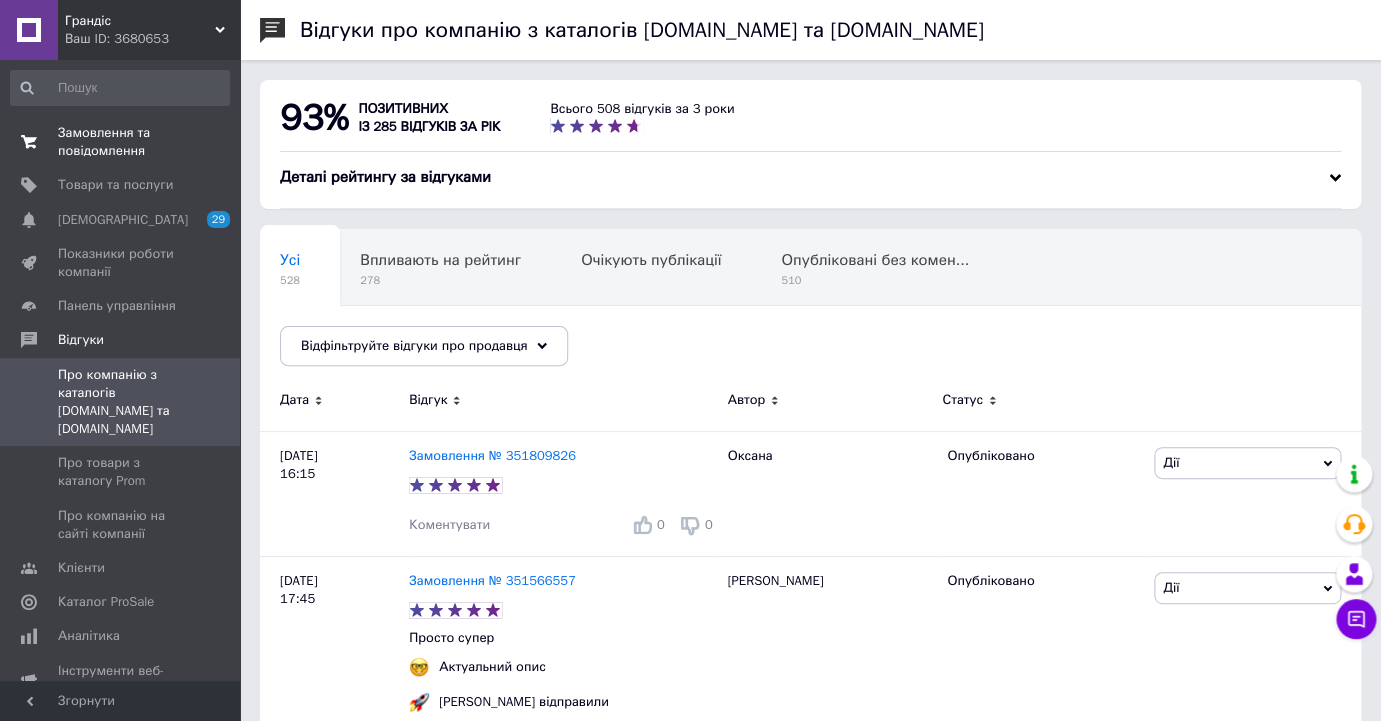 click on "Замовлення та повідомлення 0 0" at bounding box center [120, 142] 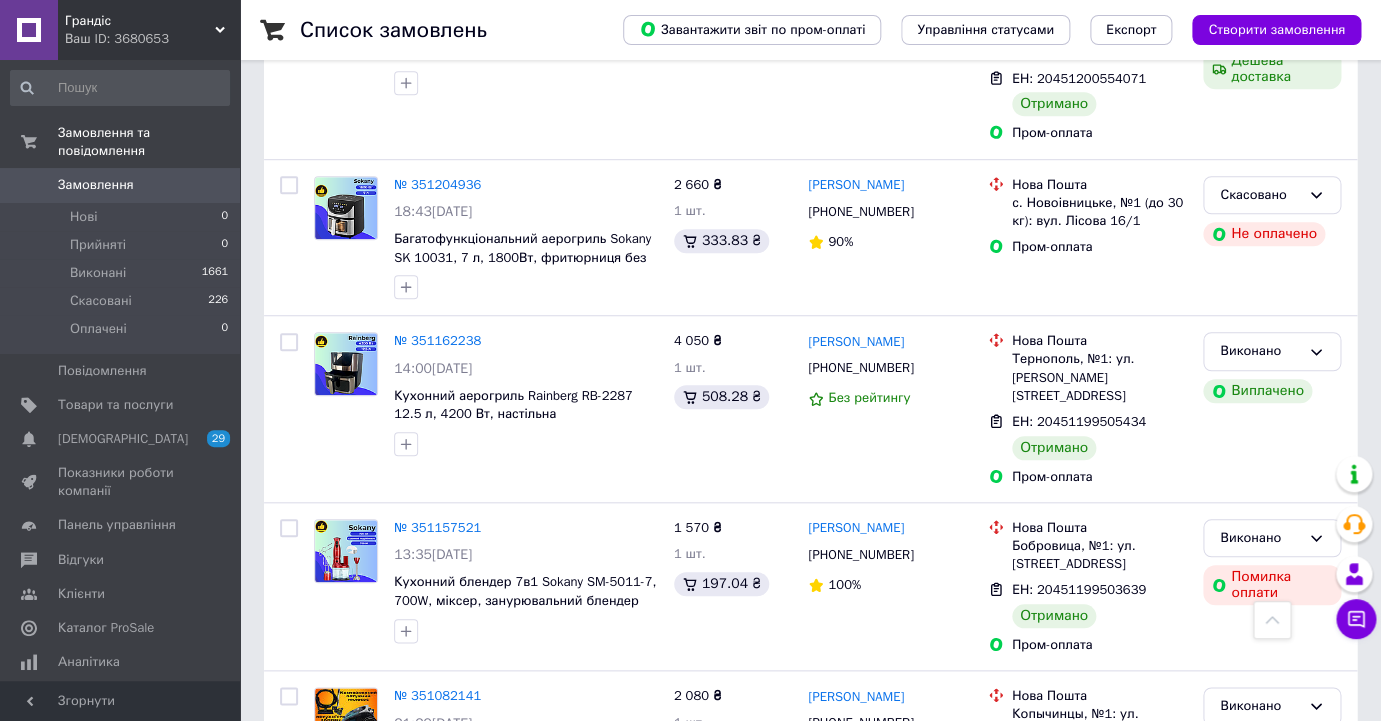 scroll, scrollTop: 3325, scrollLeft: 0, axis: vertical 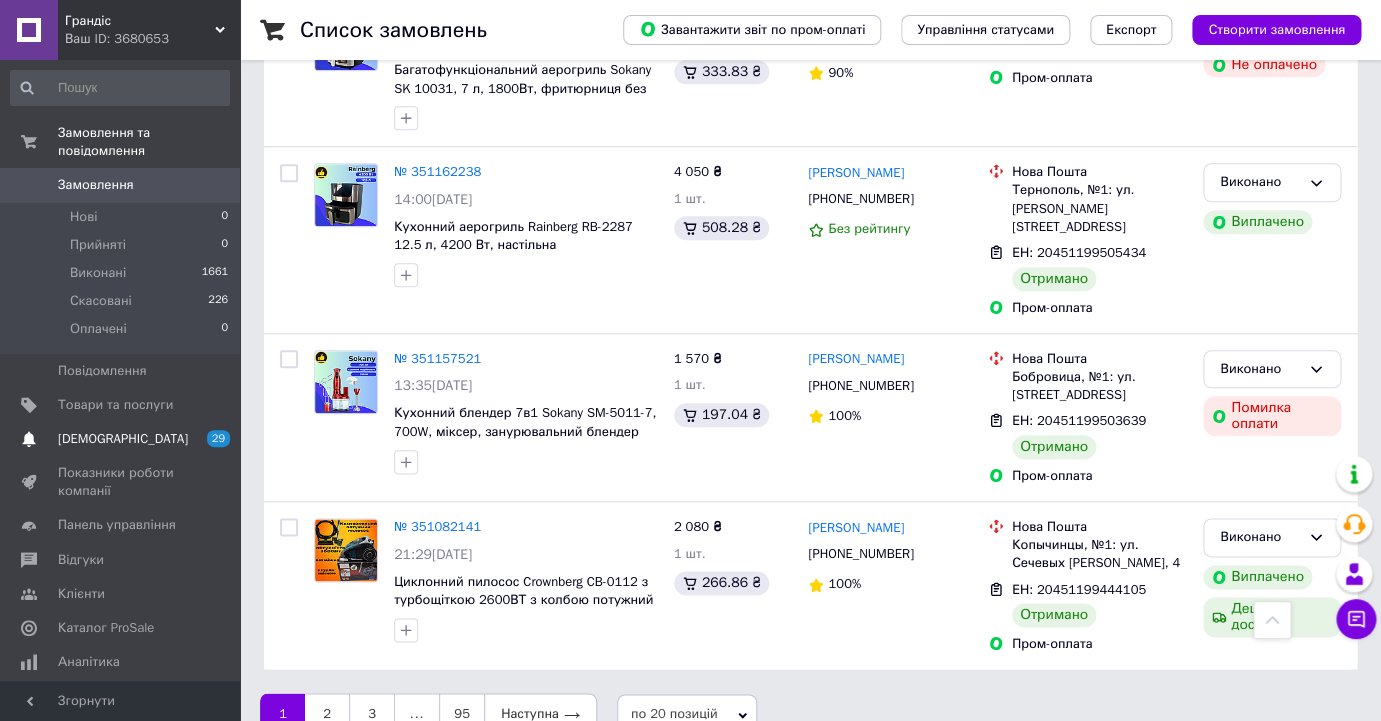 click on "[DEMOGRAPHIC_DATA]" at bounding box center (121, 439) 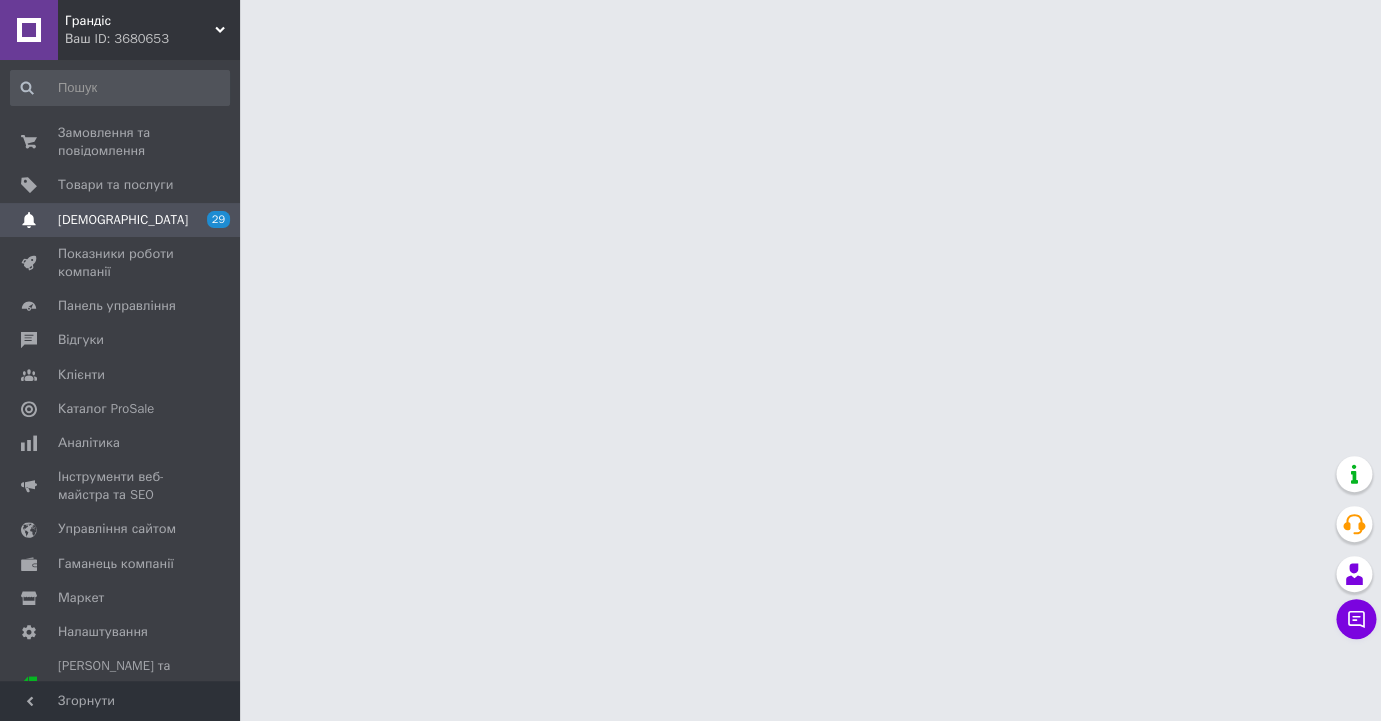 scroll, scrollTop: 0, scrollLeft: 0, axis: both 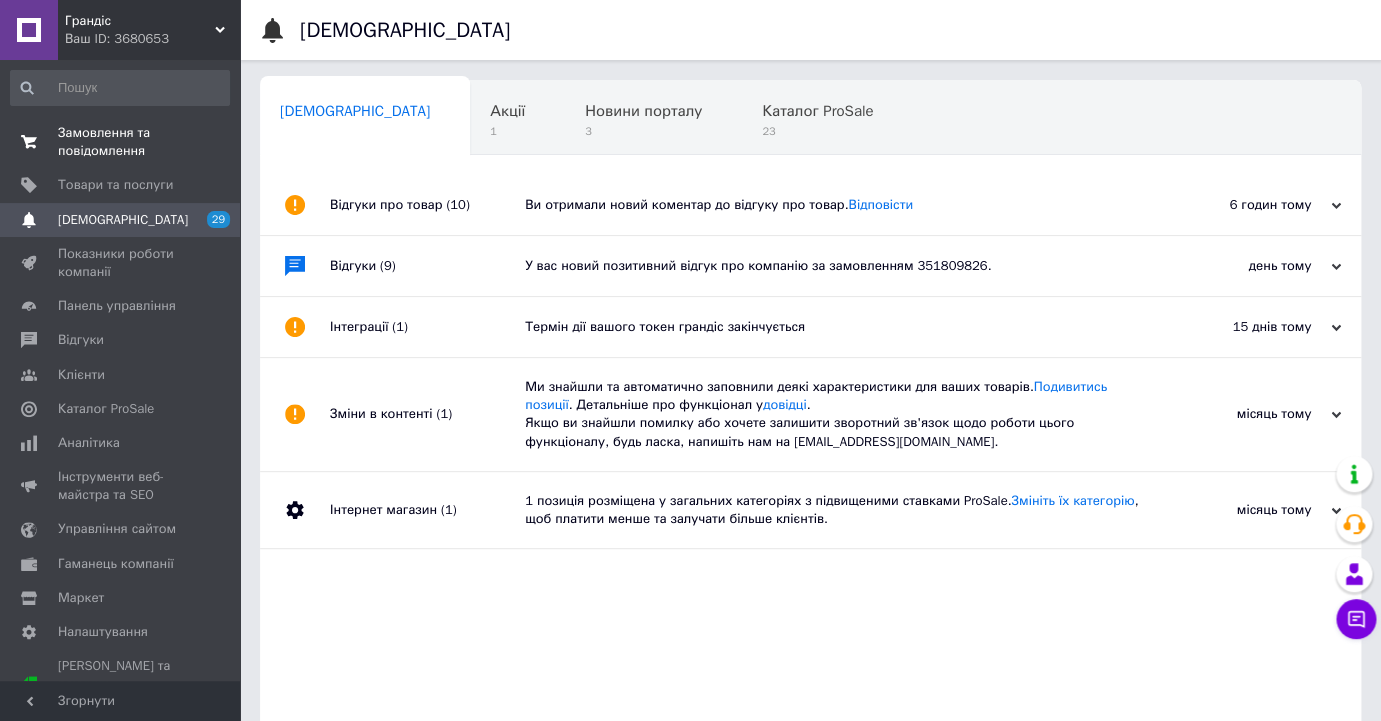 click on "Замовлення та повідомлення" at bounding box center (121, 142) 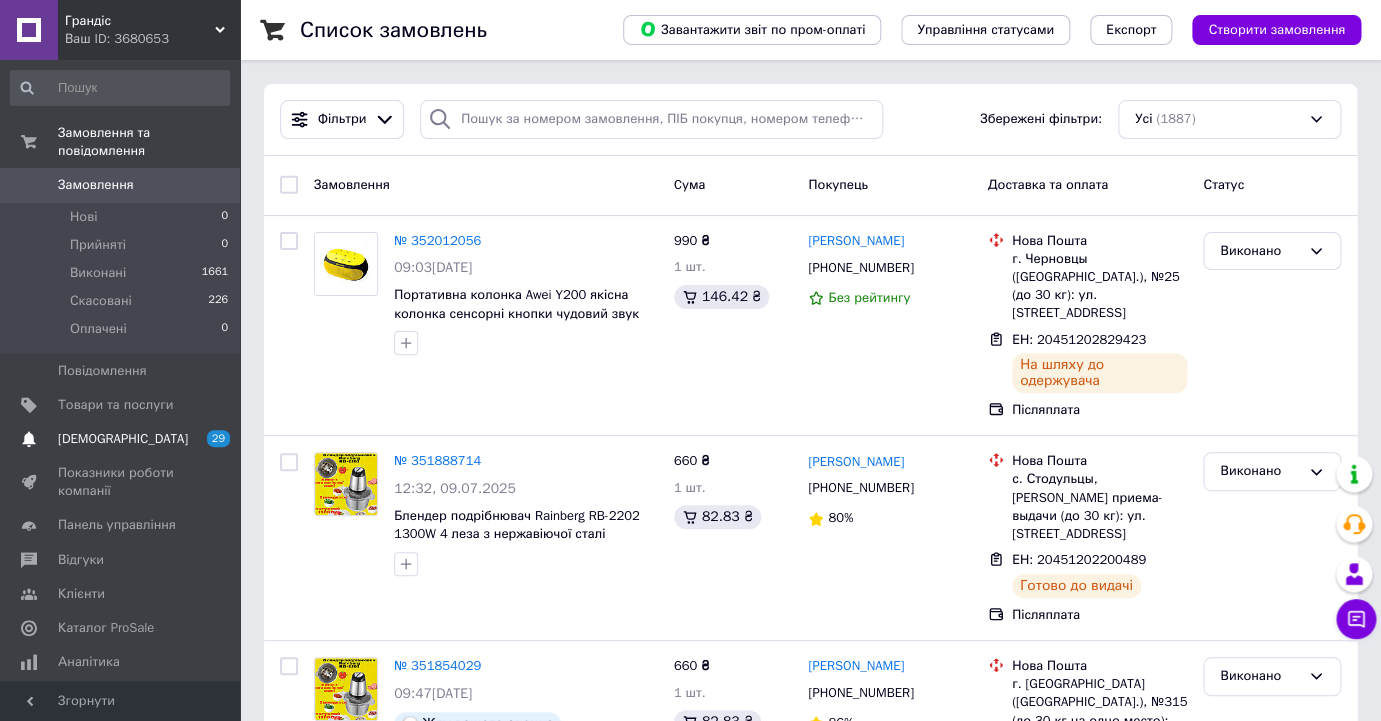click on "29 0" at bounding box center (212, 439) 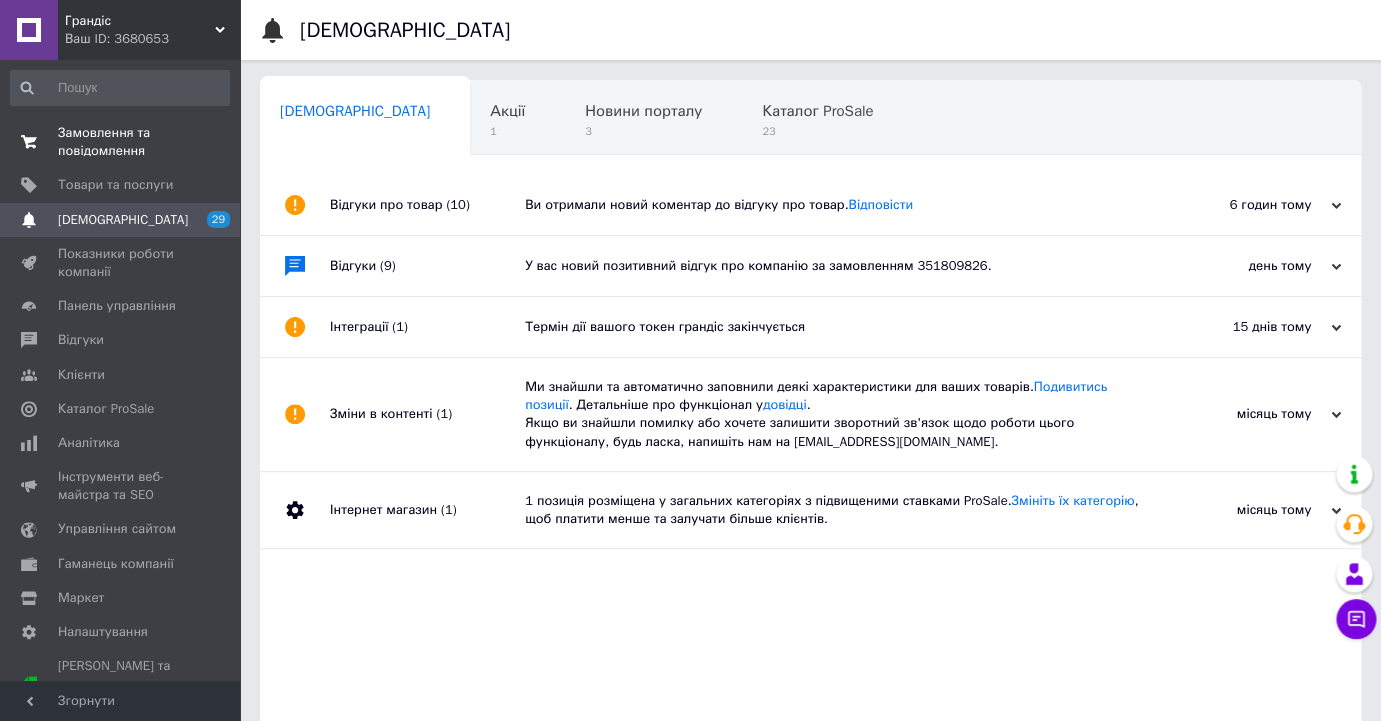 click on "Замовлення та повідомлення" at bounding box center [121, 142] 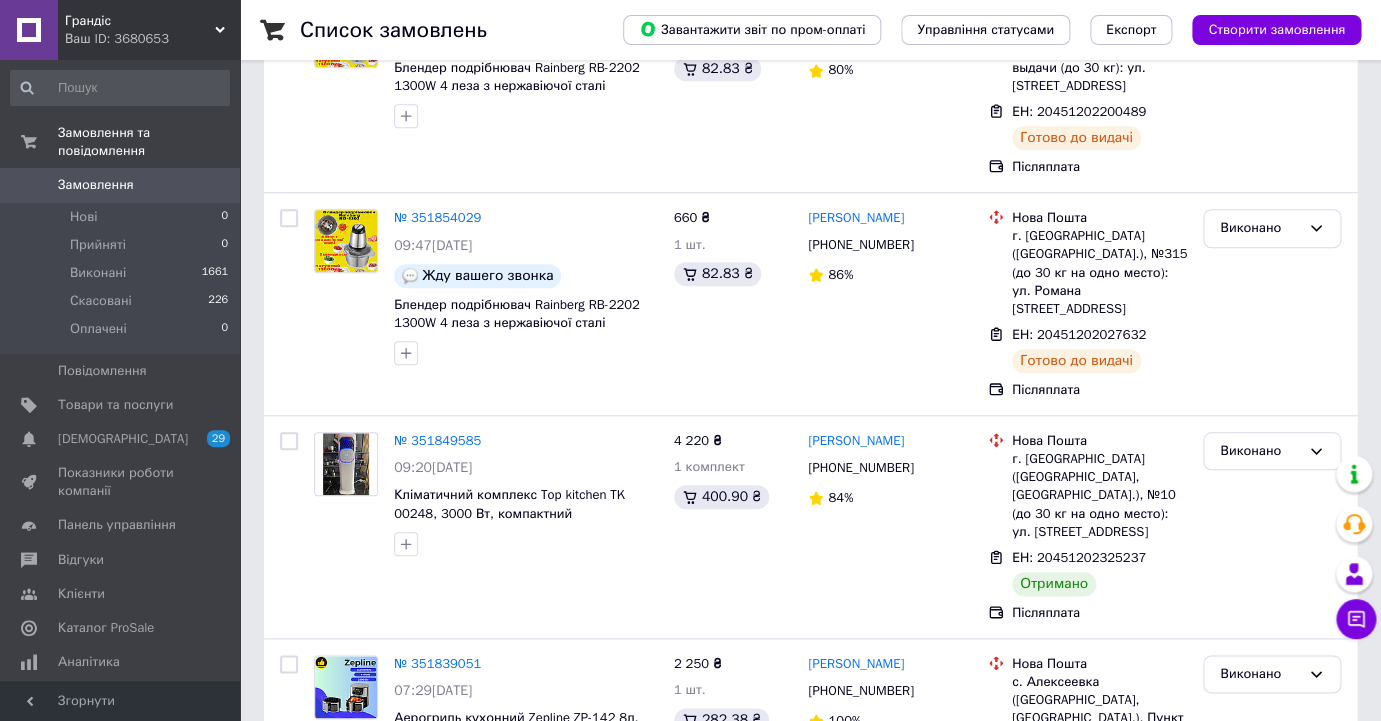 scroll, scrollTop: 680, scrollLeft: 0, axis: vertical 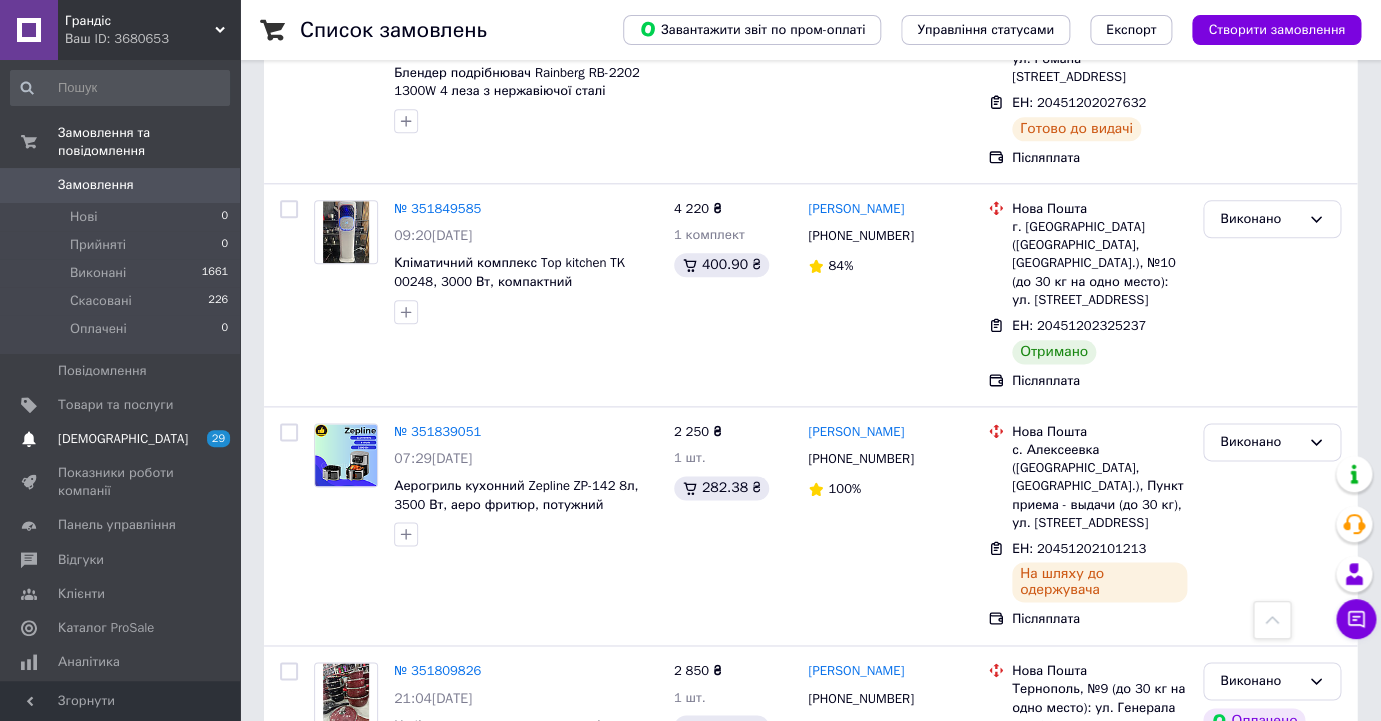 click on "[DEMOGRAPHIC_DATA]" at bounding box center [121, 439] 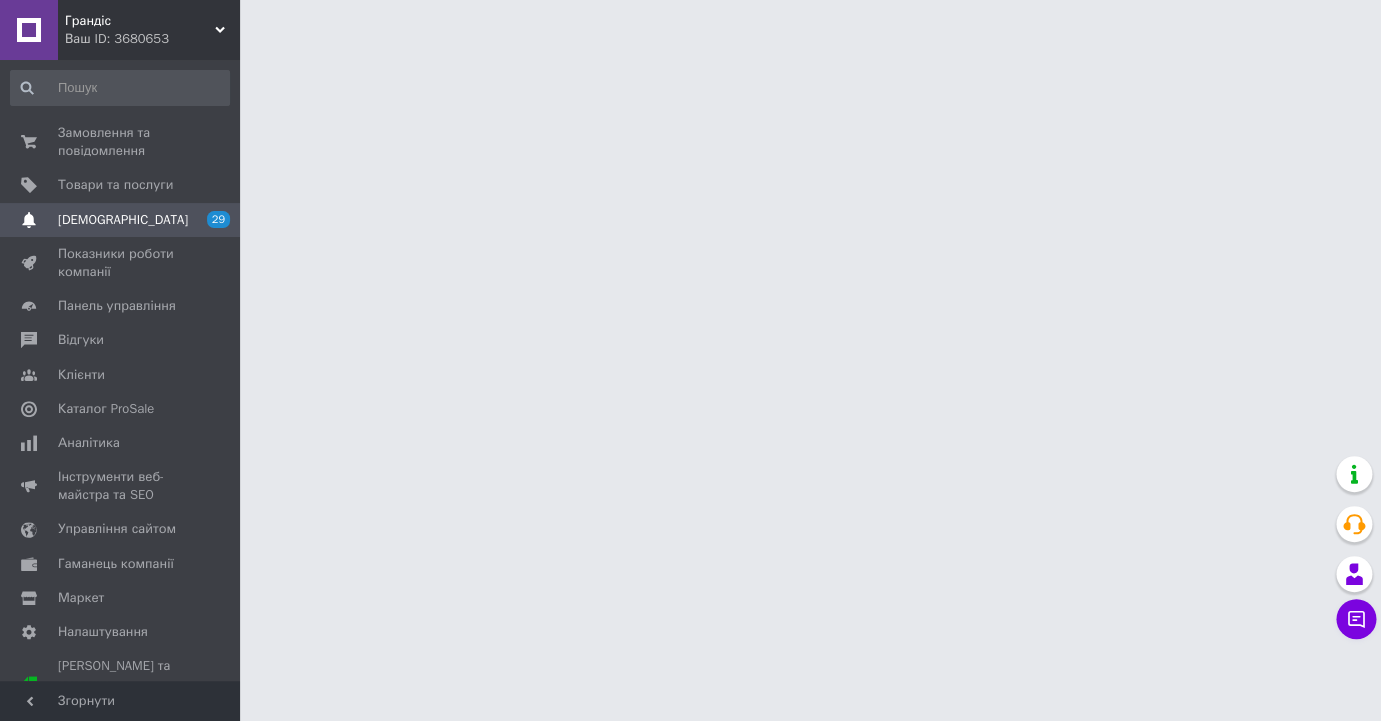 scroll, scrollTop: 0, scrollLeft: 0, axis: both 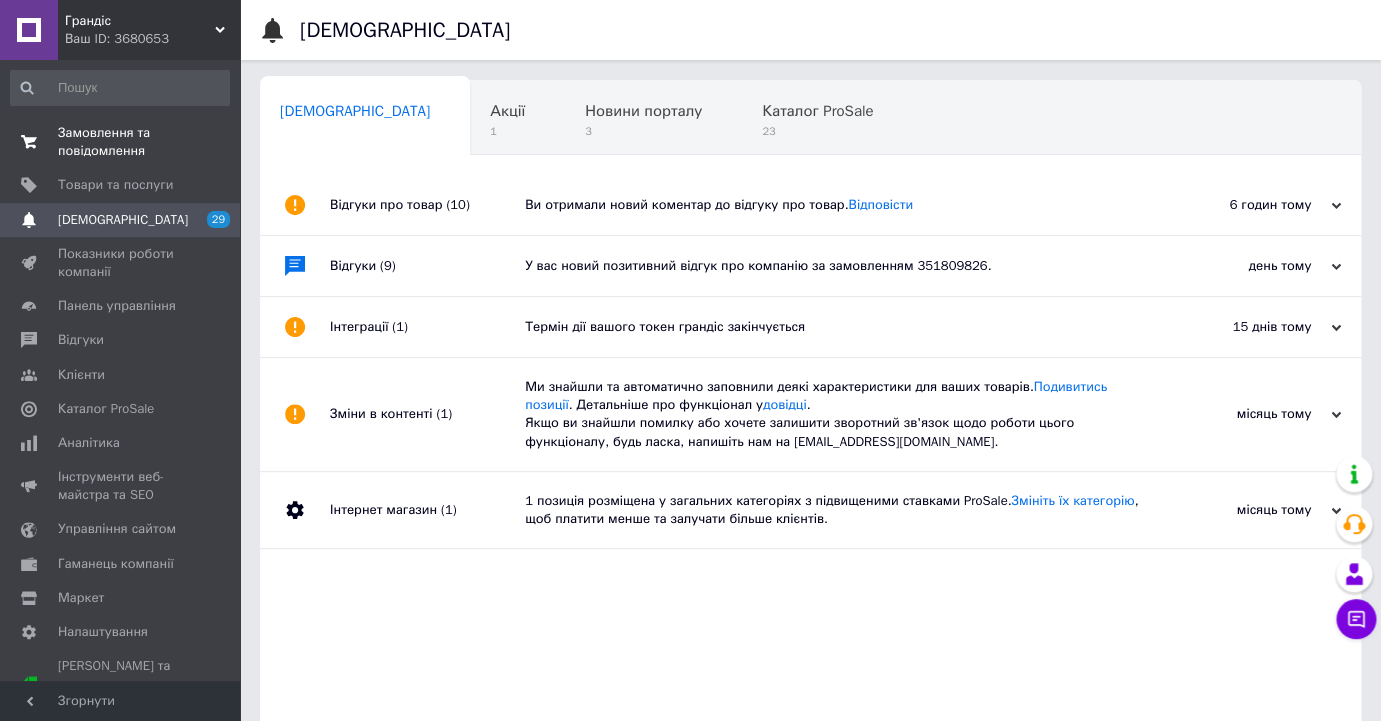 click on "Замовлення та повідомлення" at bounding box center [121, 142] 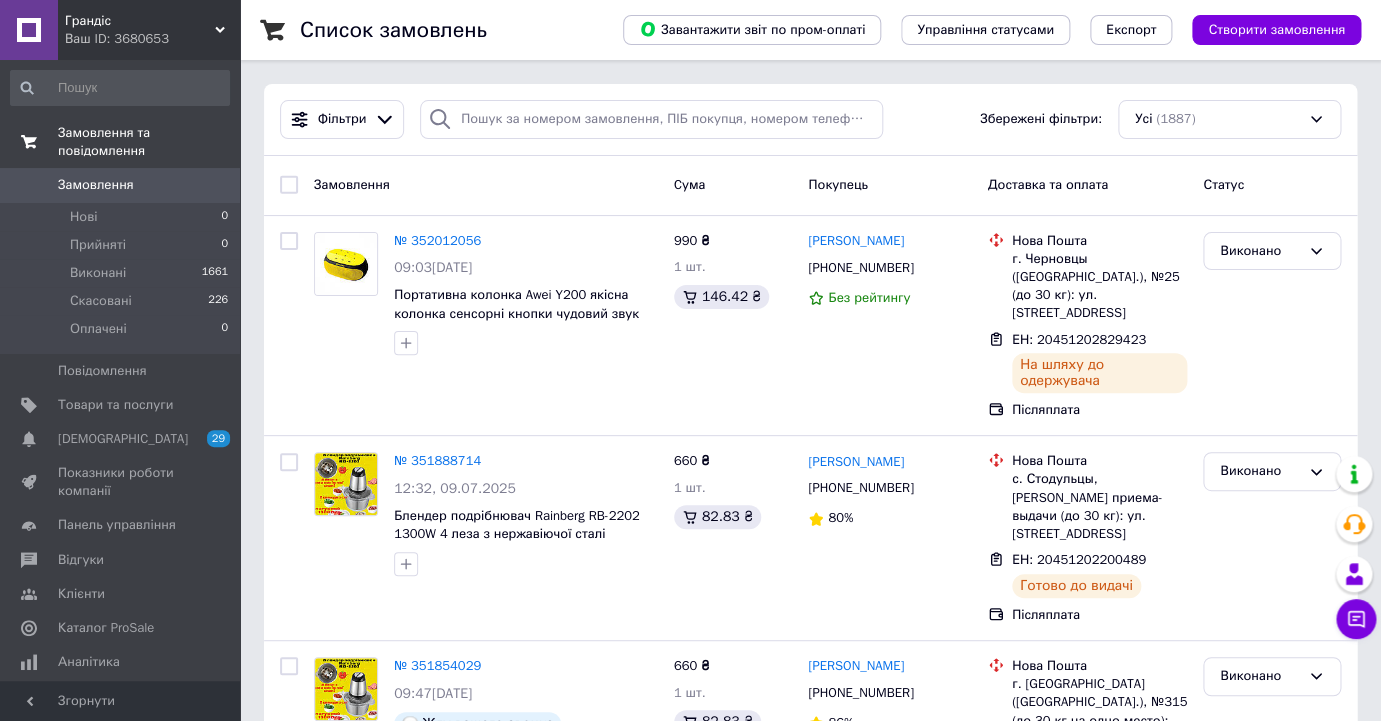 click on "Замовлення та повідомлення" at bounding box center [149, 142] 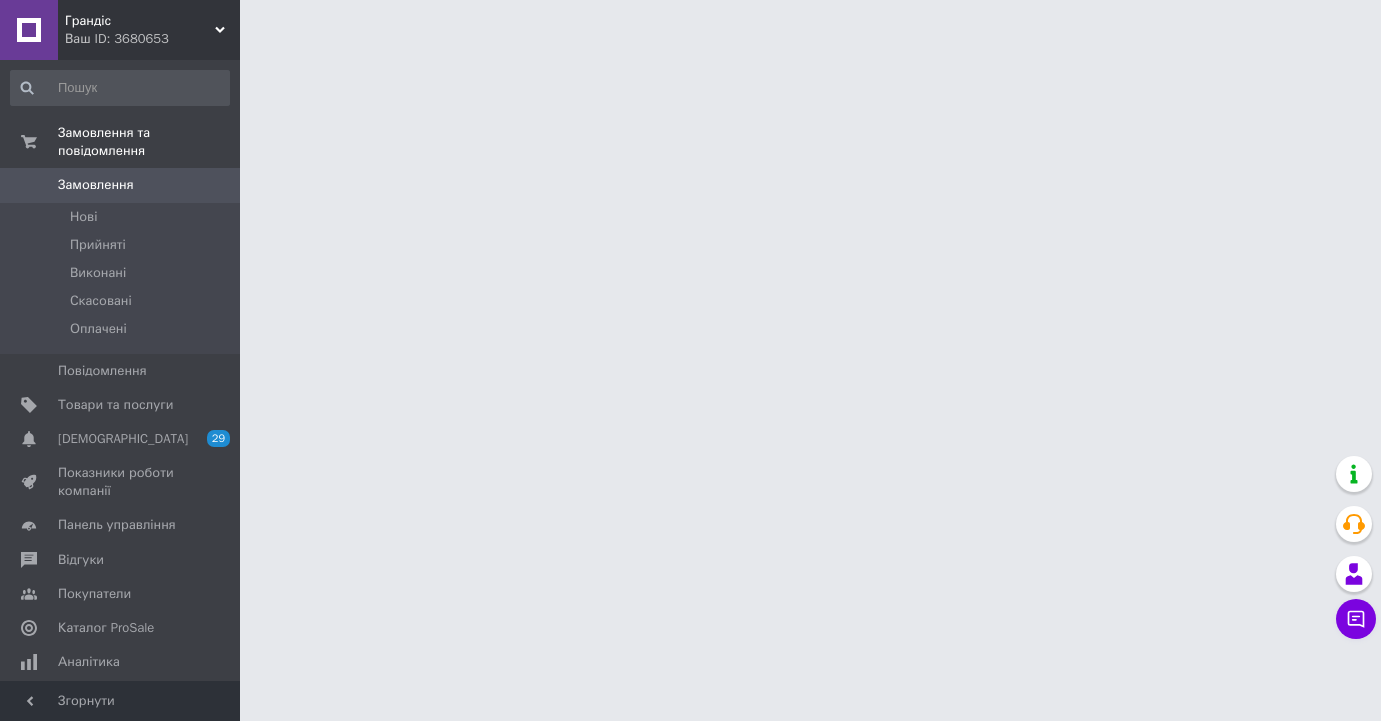 scroll, scrollTop: 0, scrollLeft: 0, axis: both 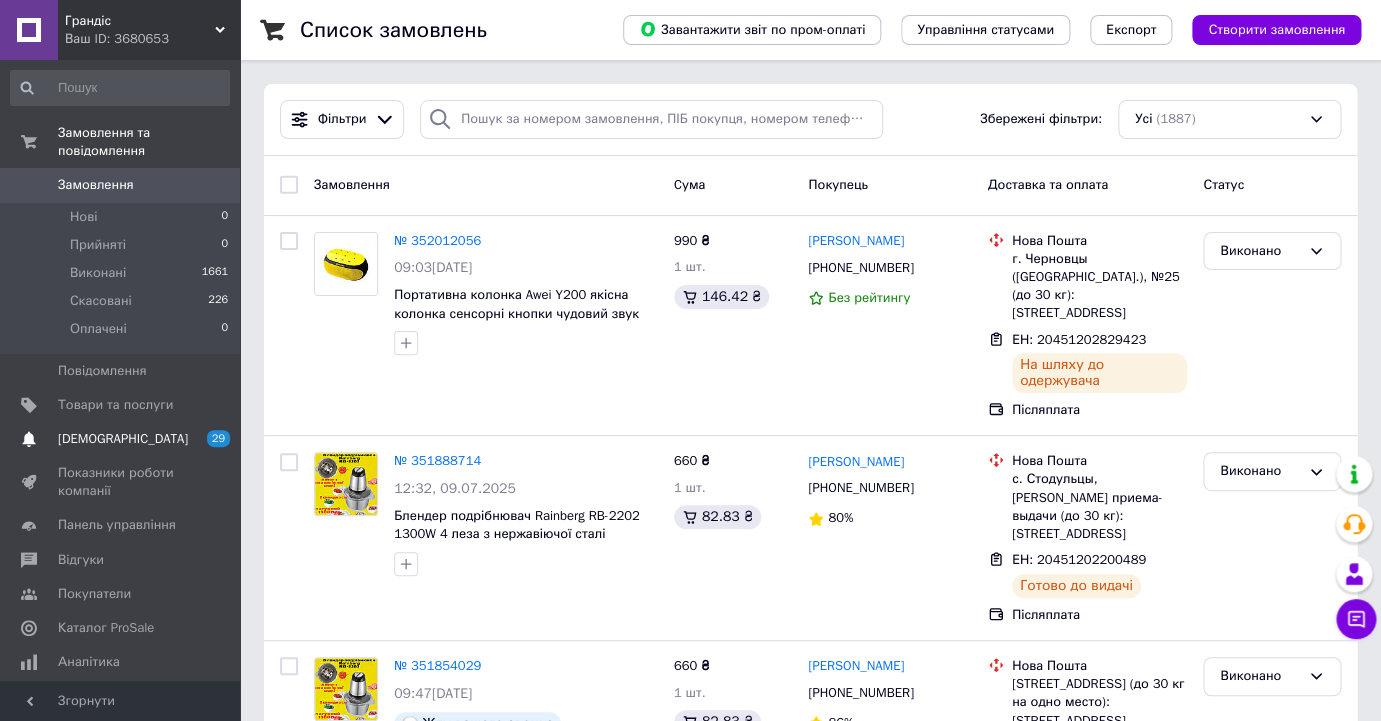 click on "[DEMOGRAPHIC_DATA]" at bounding box center [123, 439] 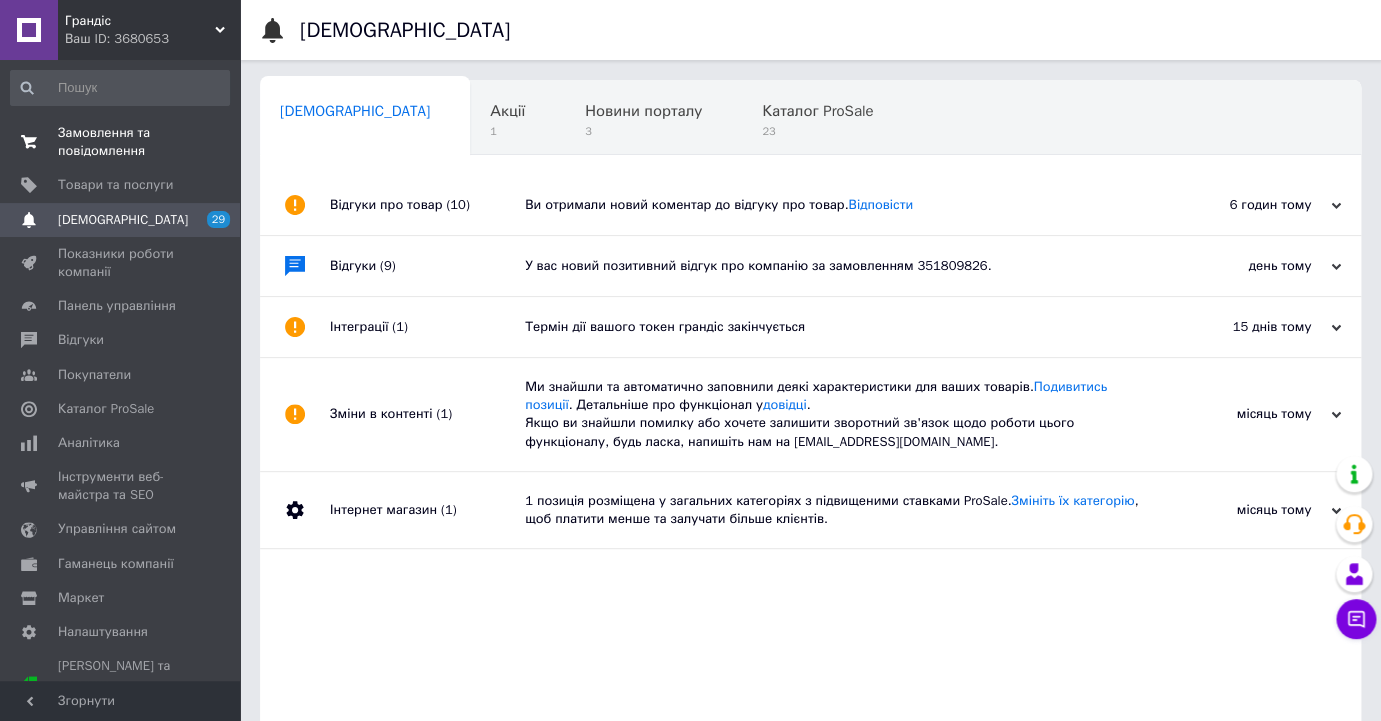 click on "Замовлення та повідомлення" at bounding box center [121, 142] 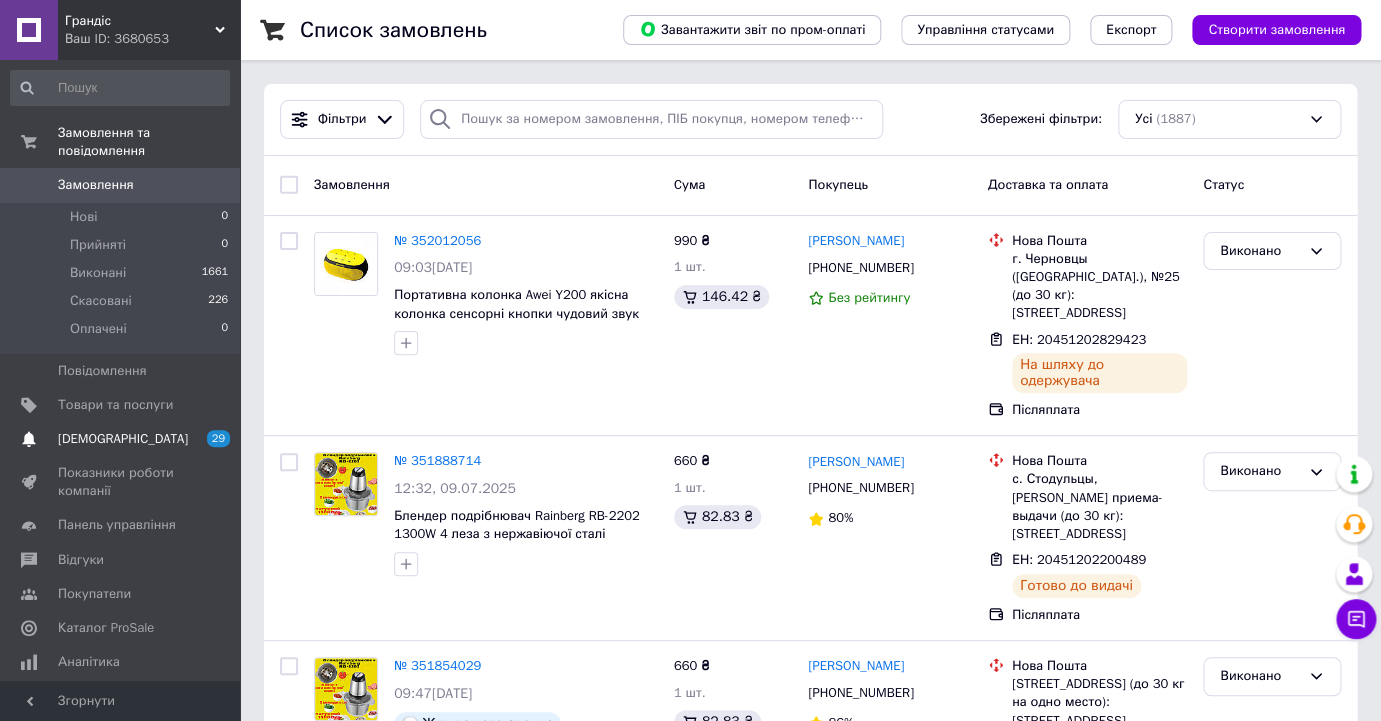 click on "[DEMOGRAPHIC_DATA]" at bounding box center (121, 439) 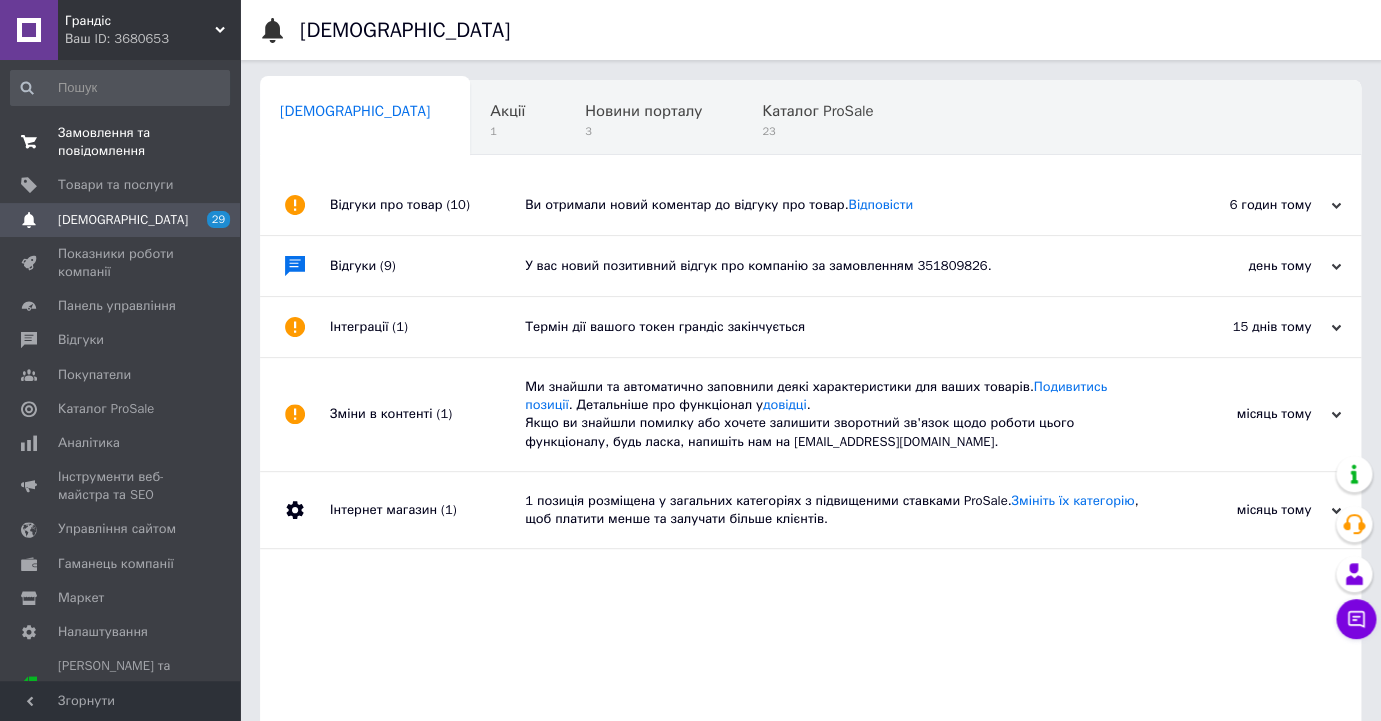 click on "Замовлення та повідомлення" at bounding box center [121, 142] 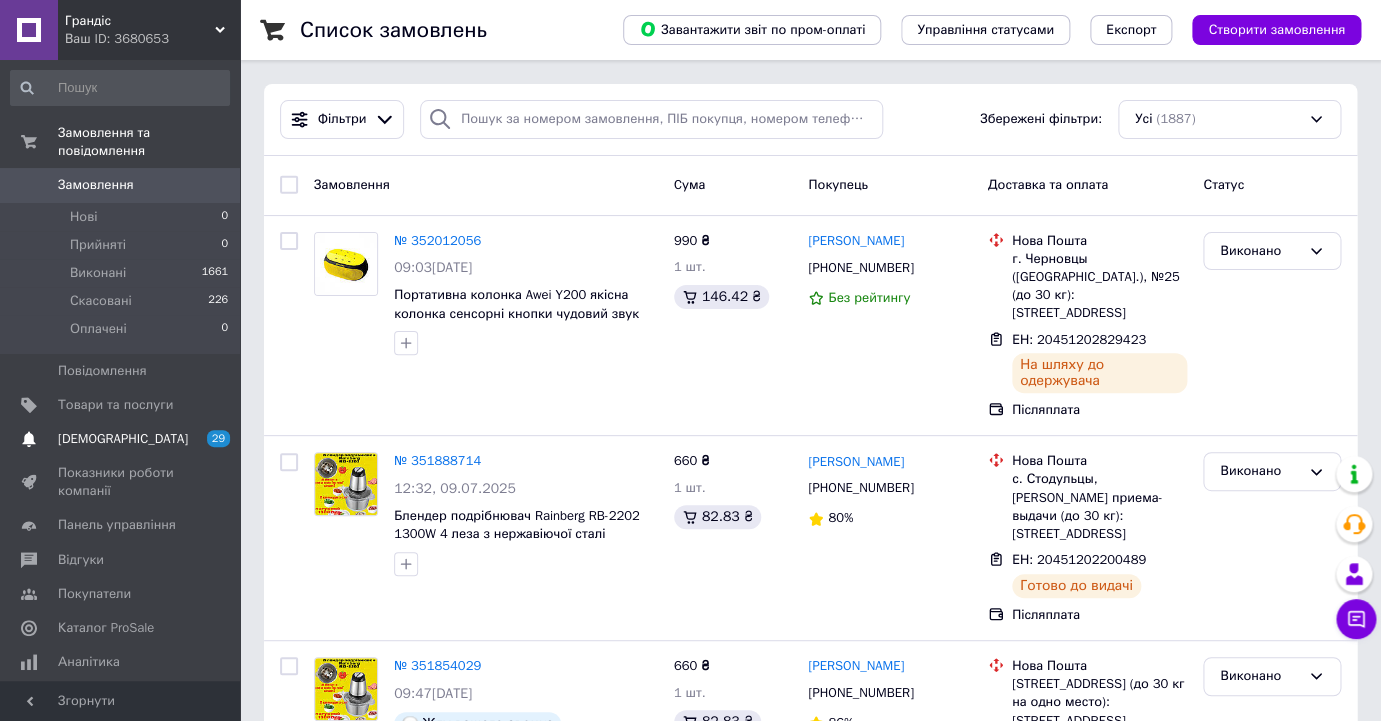 click on "[DEMOGRAPHIC_DATA]" at bounding box center [121, 439] 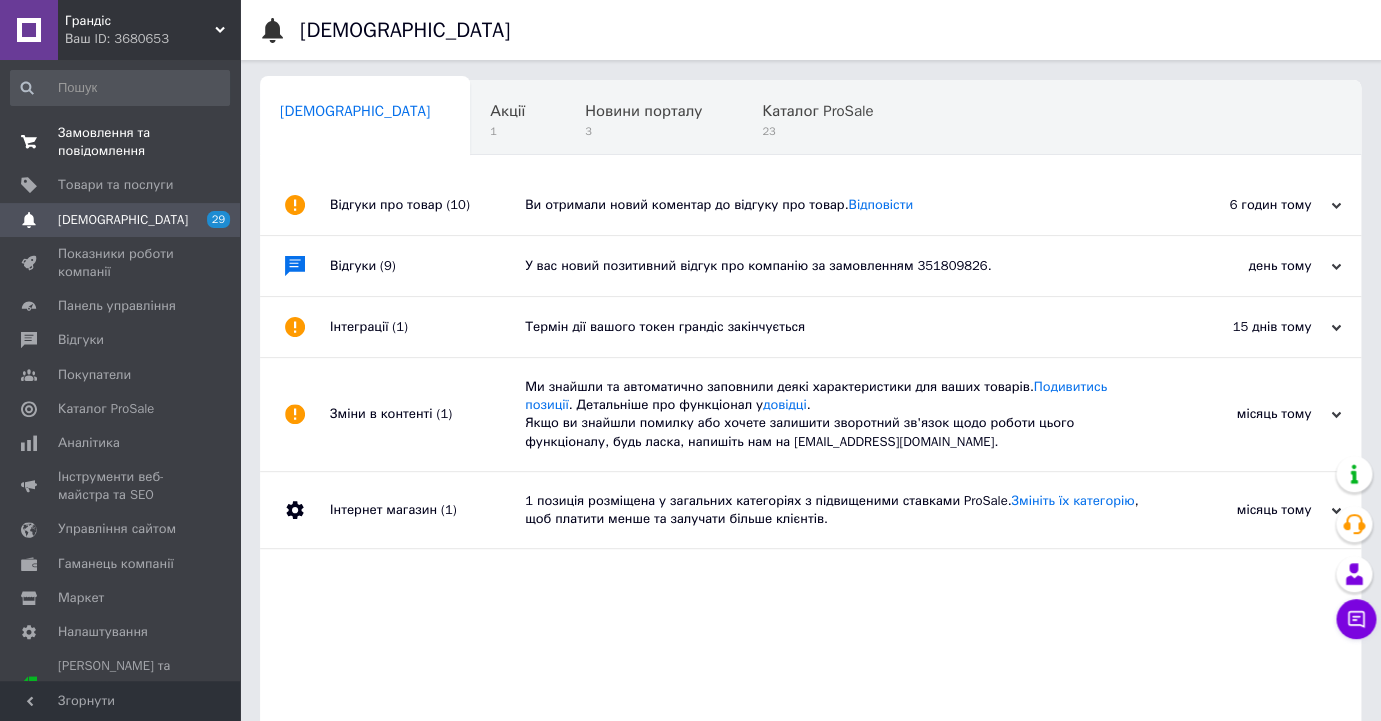 click on "Замовлення та повідомлення" at bounding box center (121, 142) 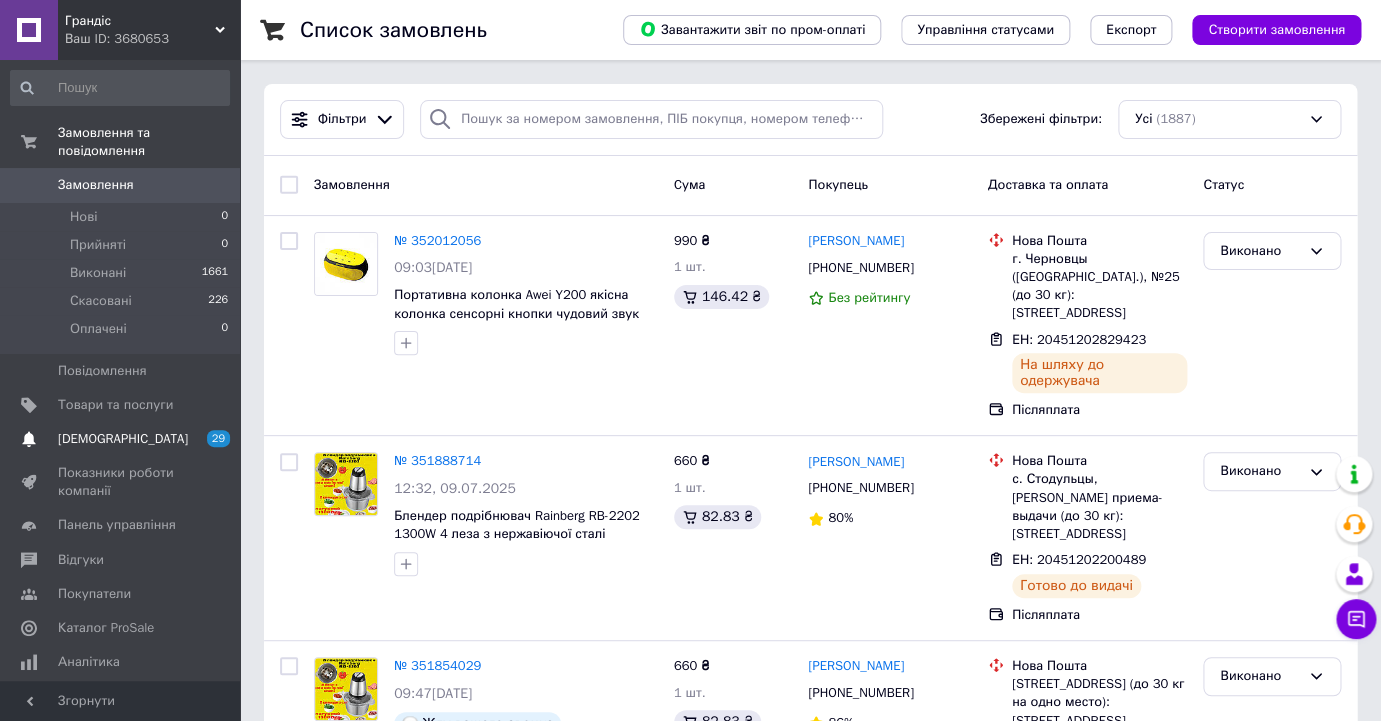 click on "29" at bounding box center (218, 438) 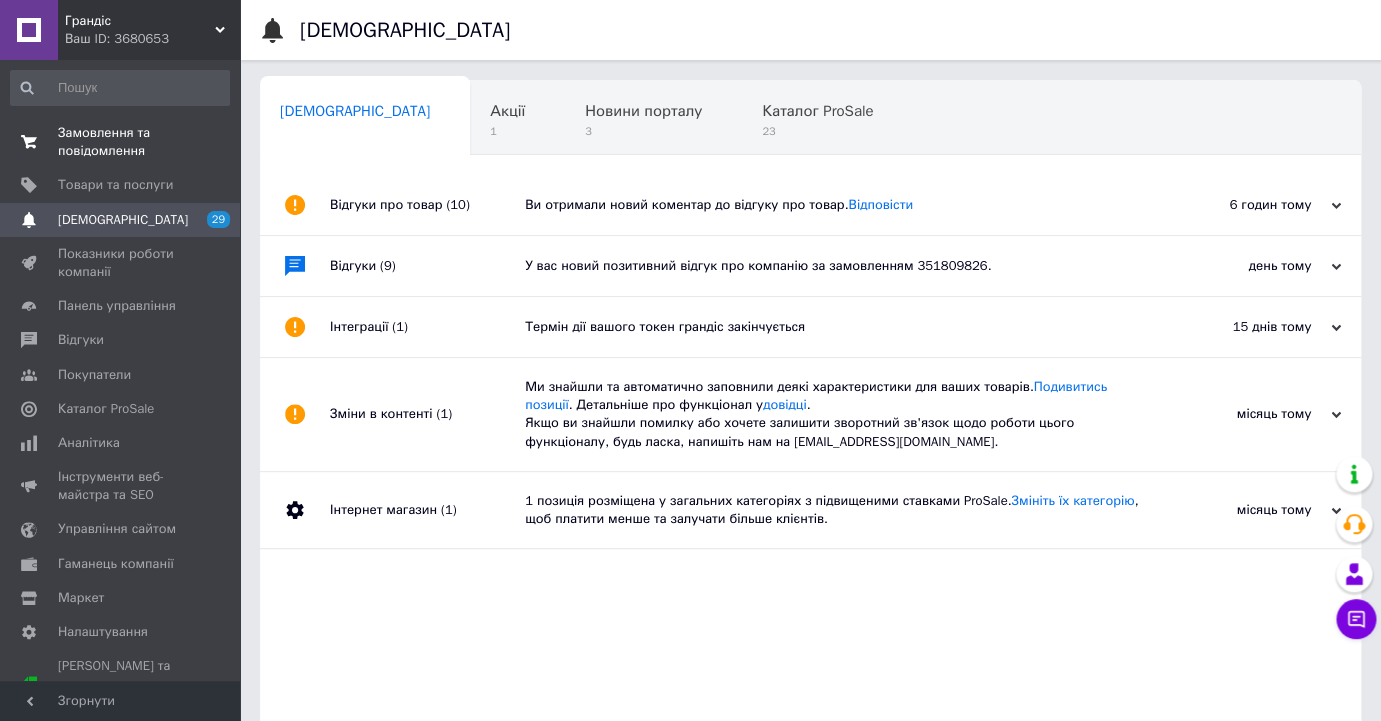 click on "Замовлення та повідомлення" at bounding box center (121, 142) 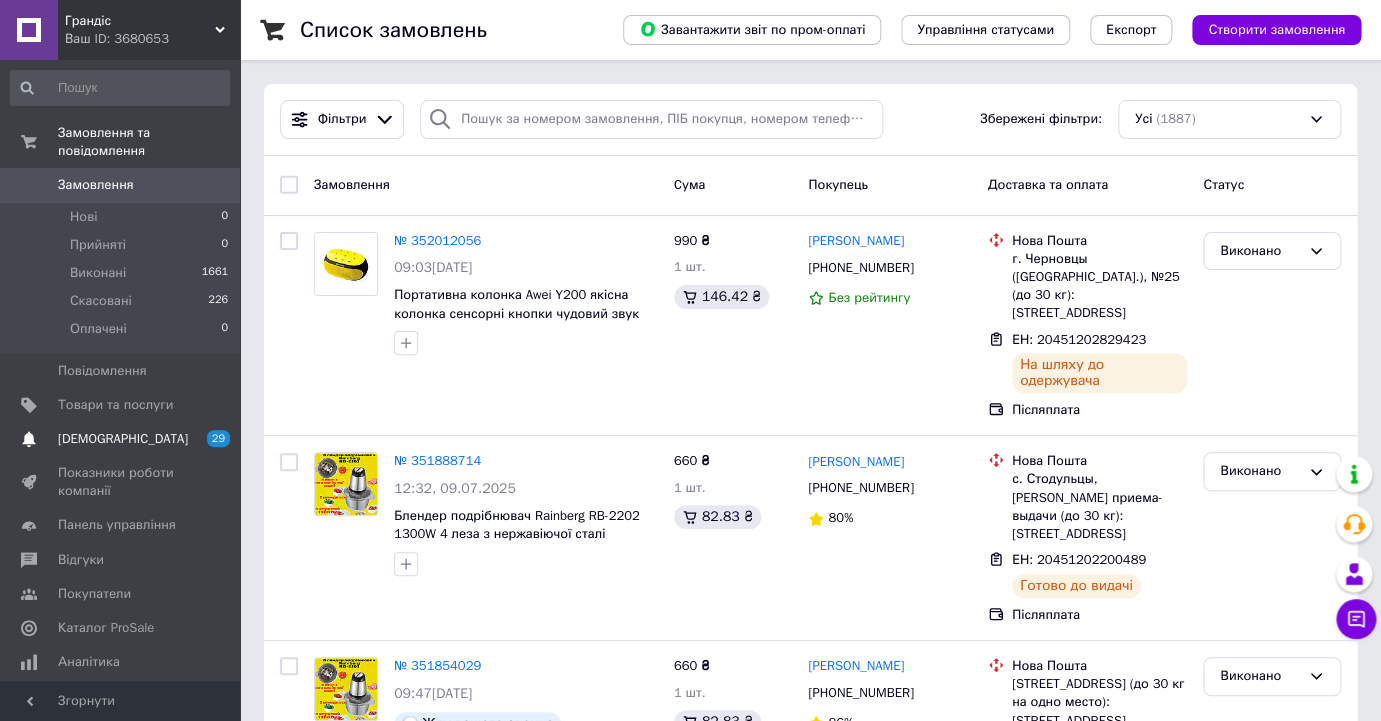 click on "[DEMOGRAPHIC_DATA]" at bounding box center [121, 439] 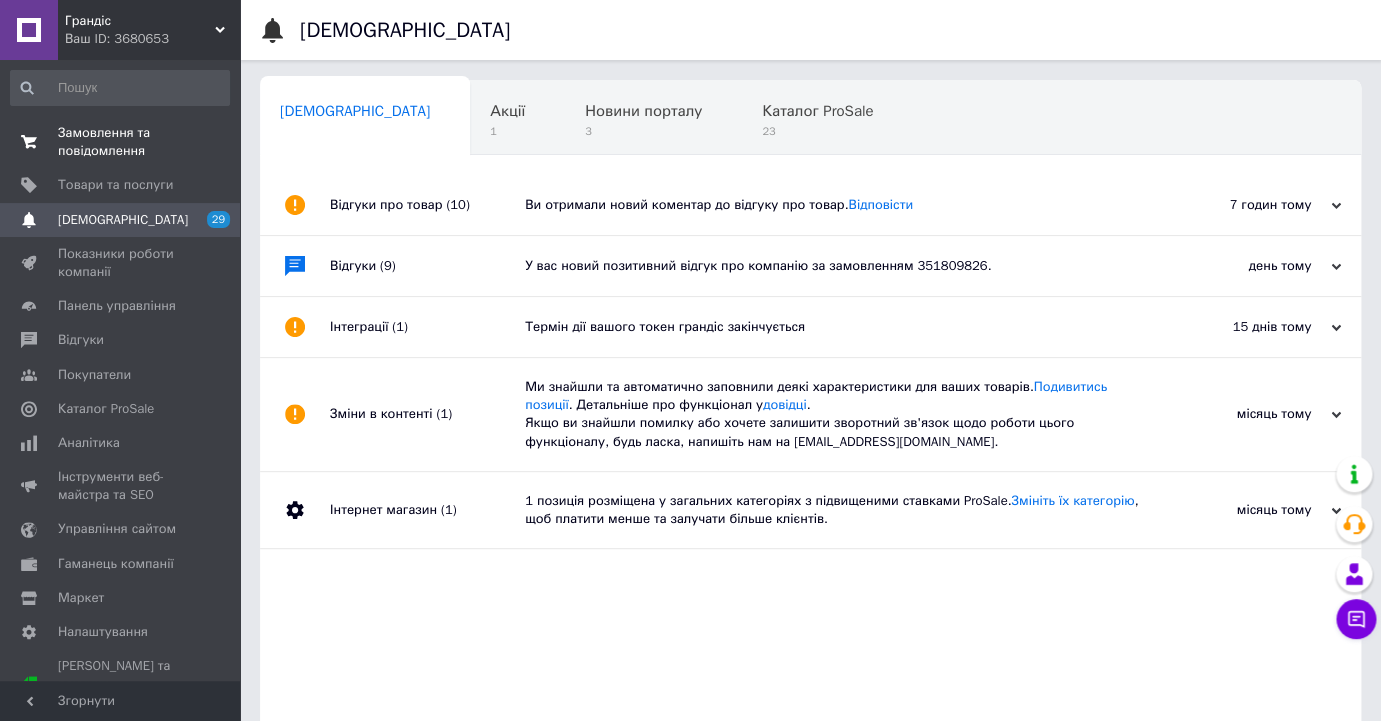 click on "Замовлення та повідомлення" at bounding box center [121, 142] 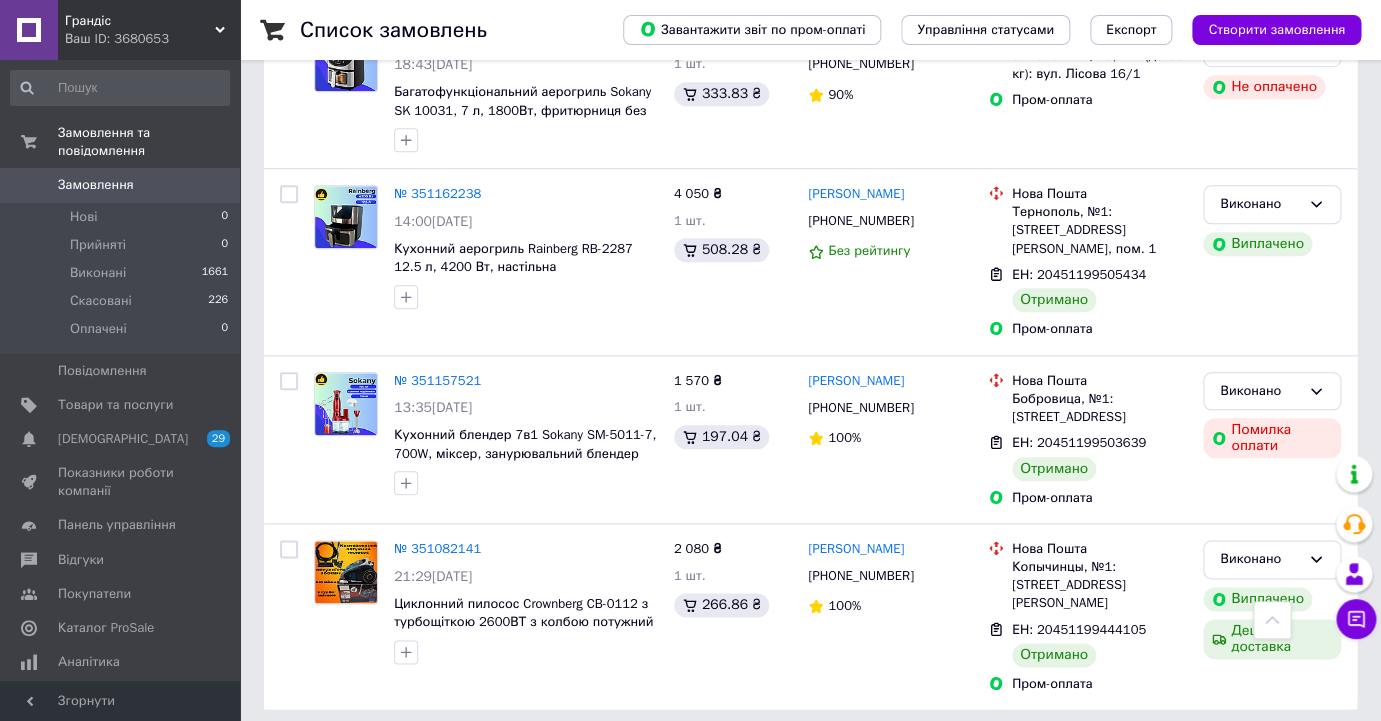 scroll, scrollTop: 3325, scrollLeft: 0, axis: vertical 